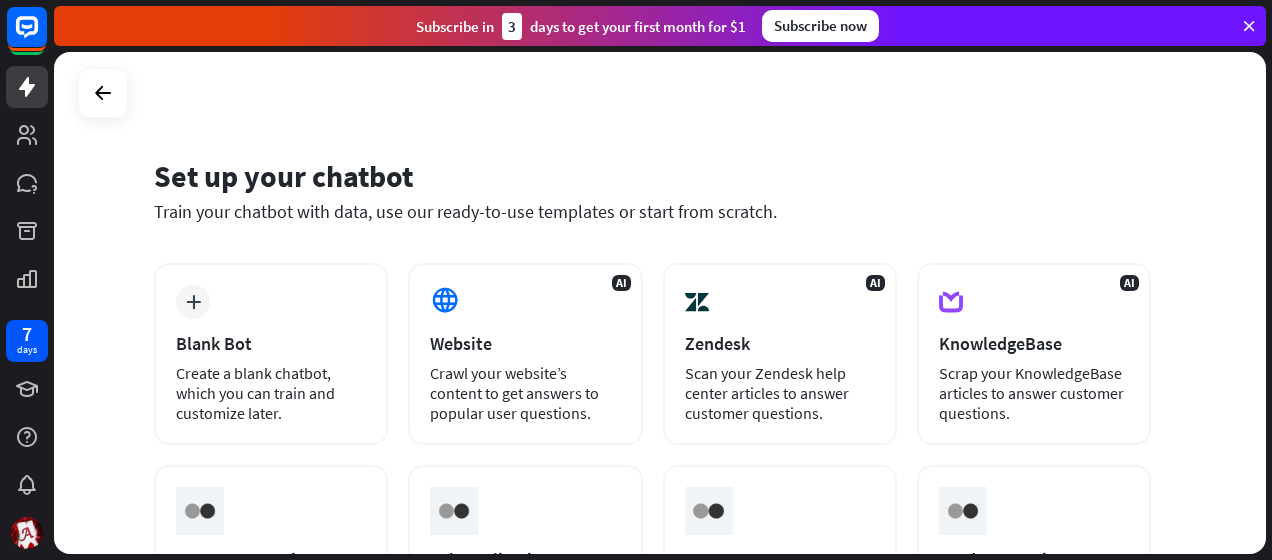 scroll, scrollTop: 0, scrollLeft: 0, axis: both 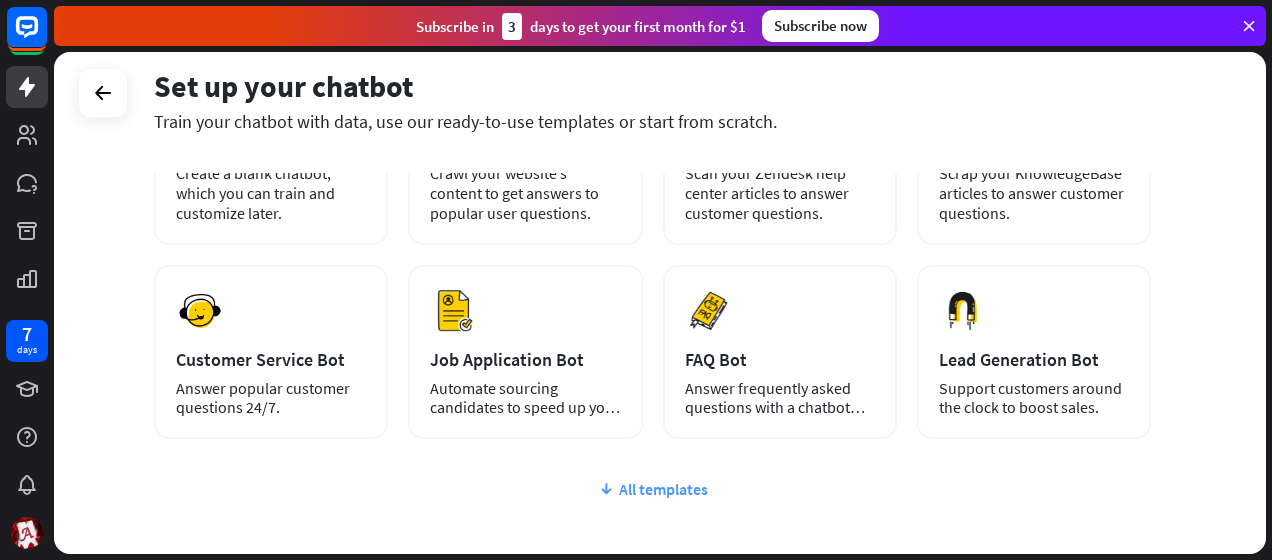 click at bounding box center (606, 489) 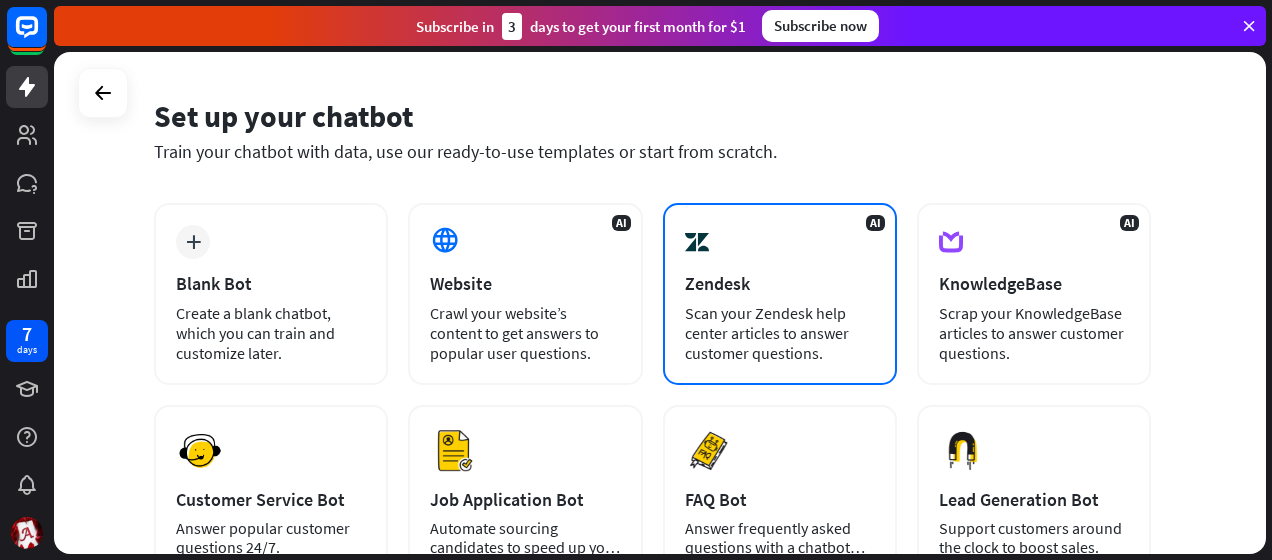 scroll, scrollTop: 0, scrollLeft: 0, axis: both 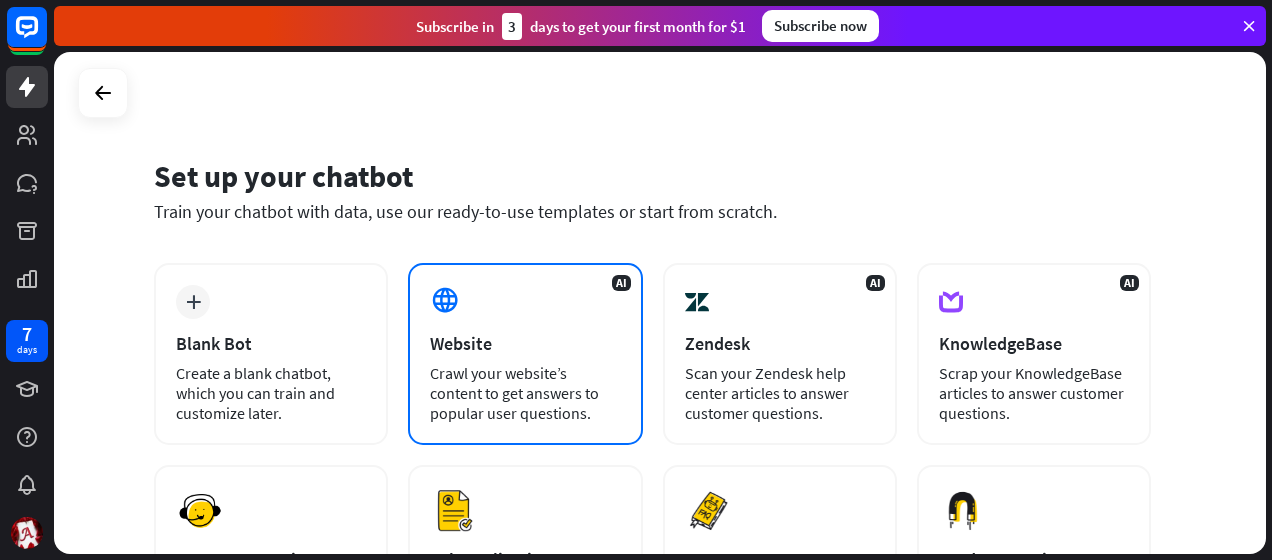 click on "Website" at bounding box center (525, 343) 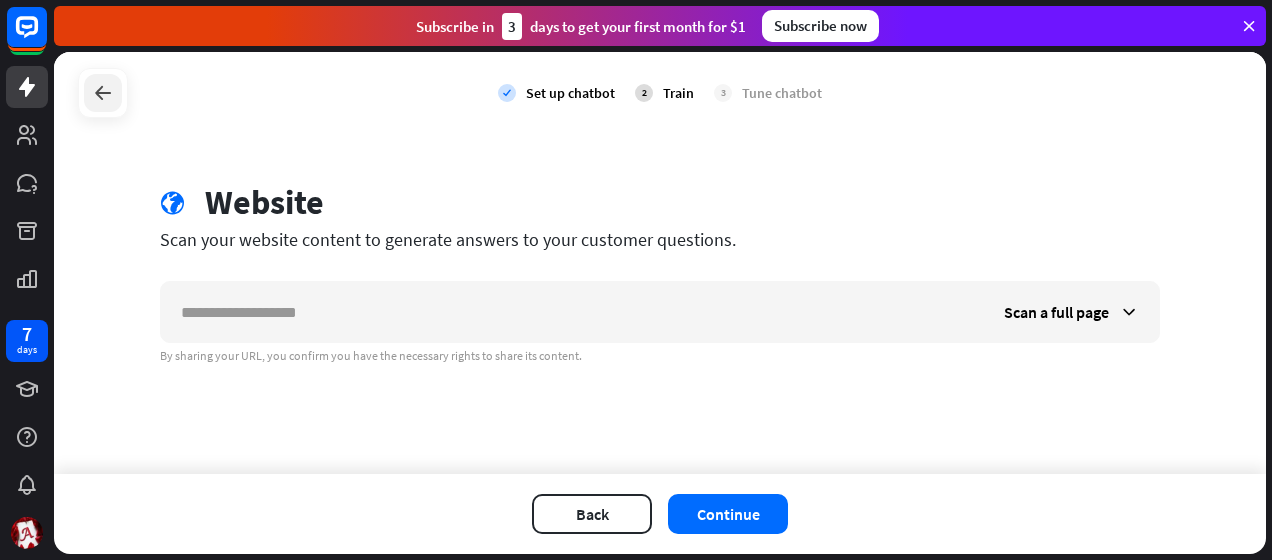 click at bounding box center (103, 93) 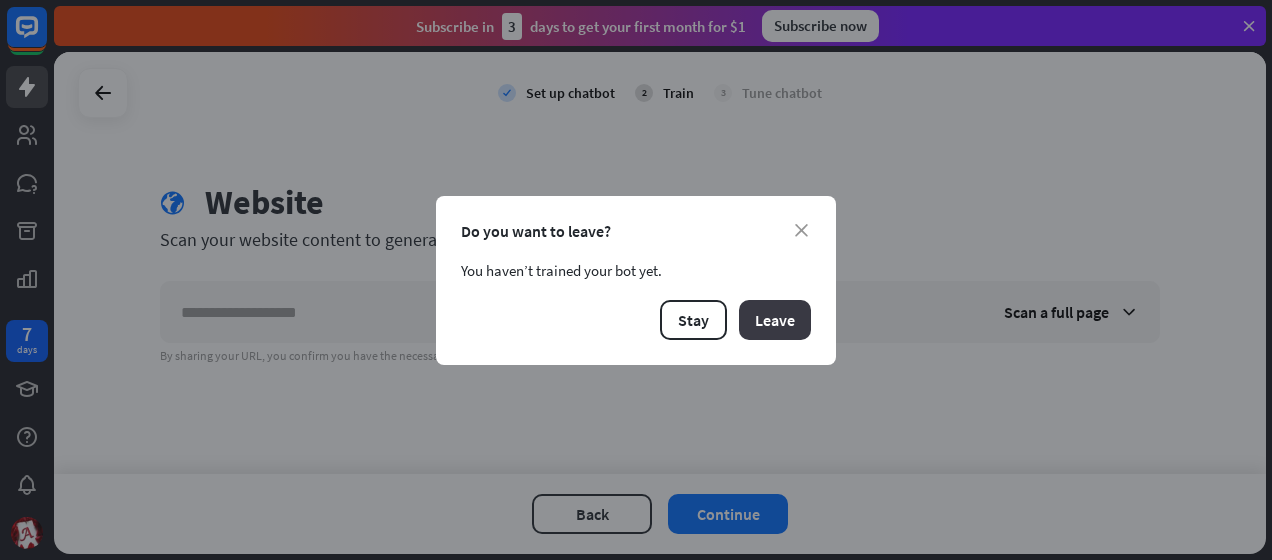 click on "Leave" at bounding box center (775, 320) 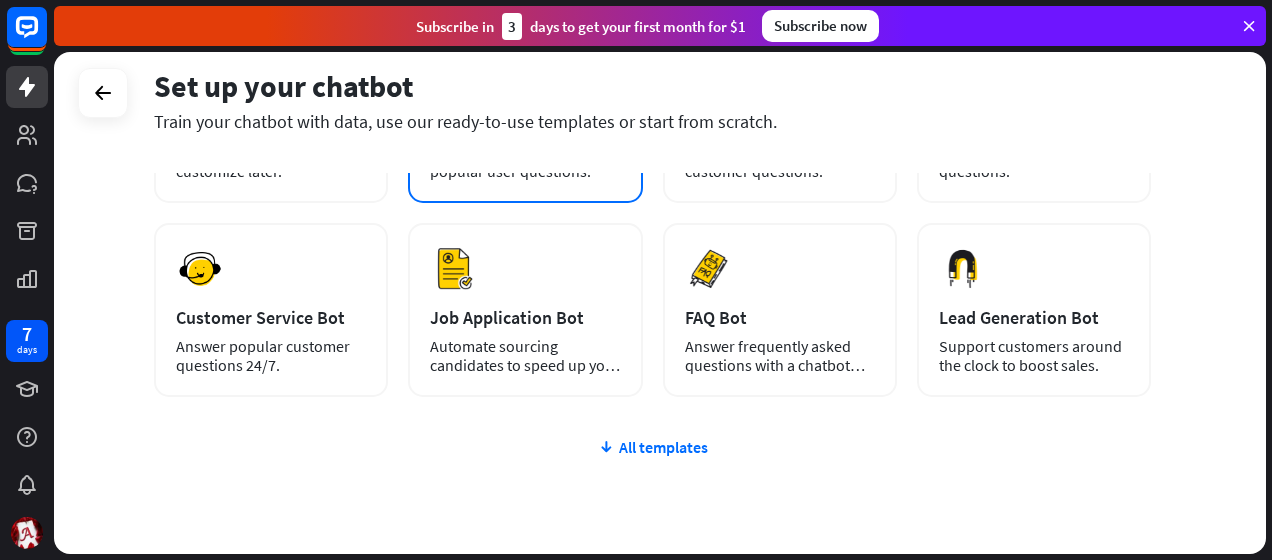 scroll, scrollTop: 300, scrollLeft: 0, axis: vertical 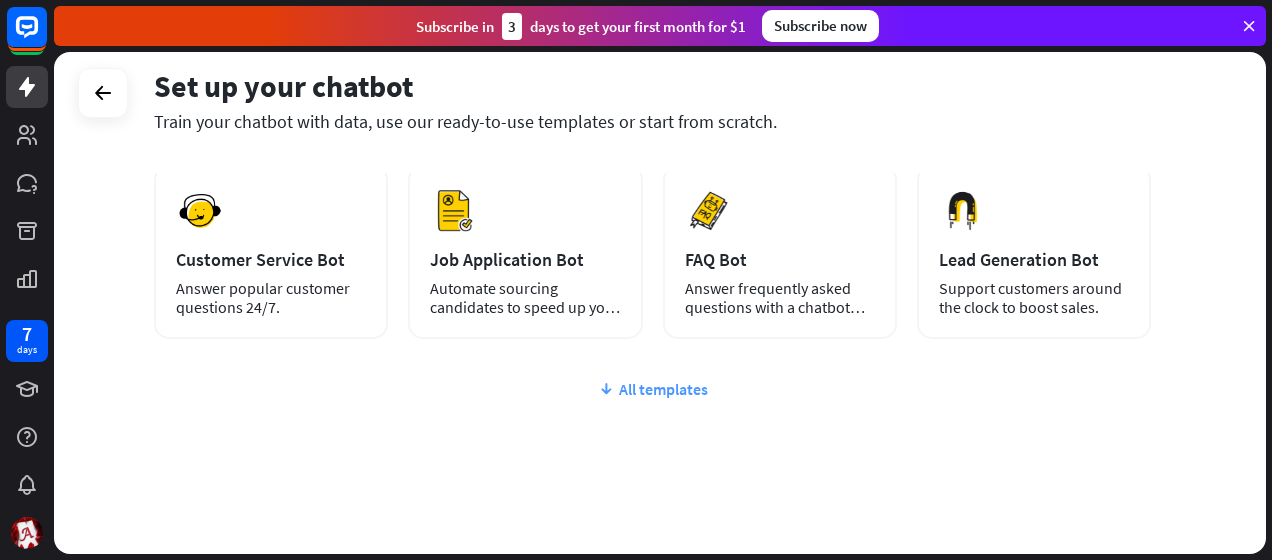 click on "All templates" at bounding box center [652, 389] 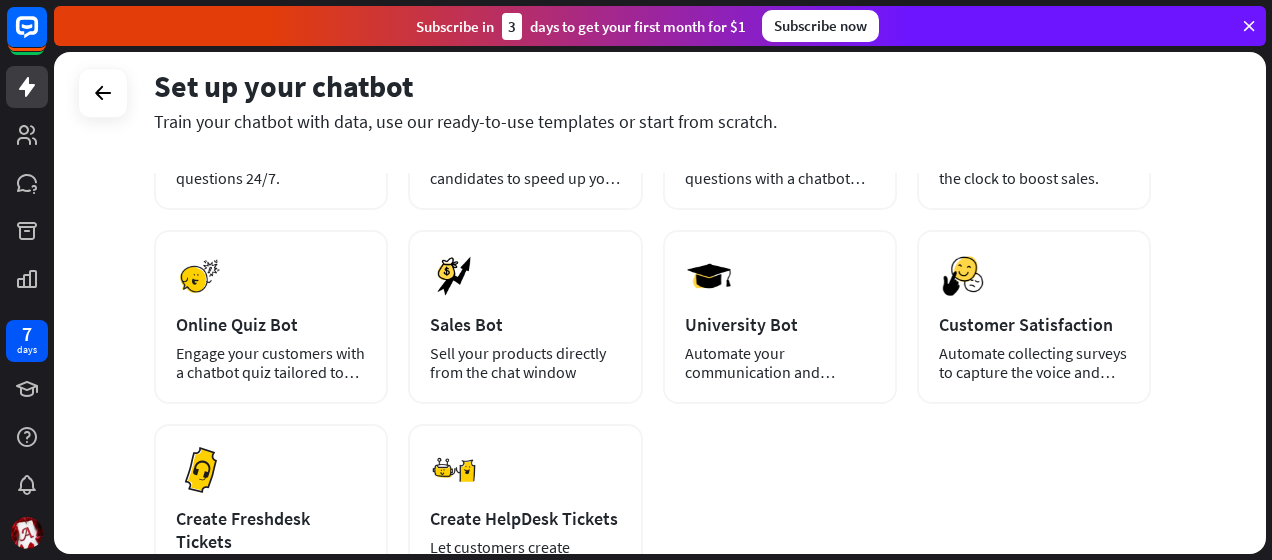 scroll, scrollTop: 436, scrollLeft: 0, axis: vertical 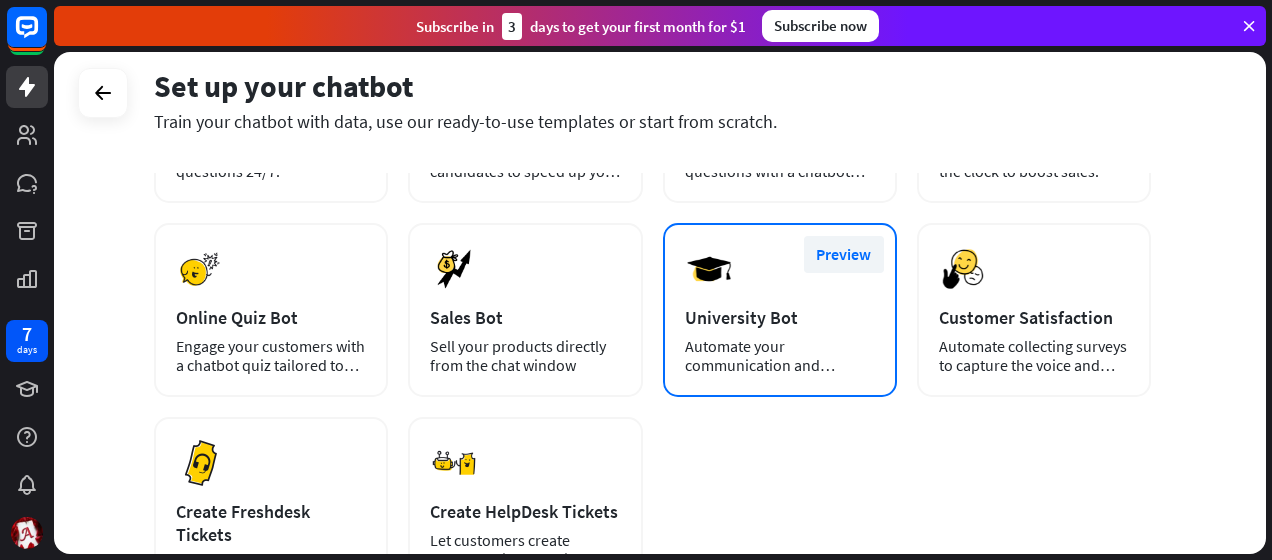 click on "Preview" at bounding box center [844, 254] 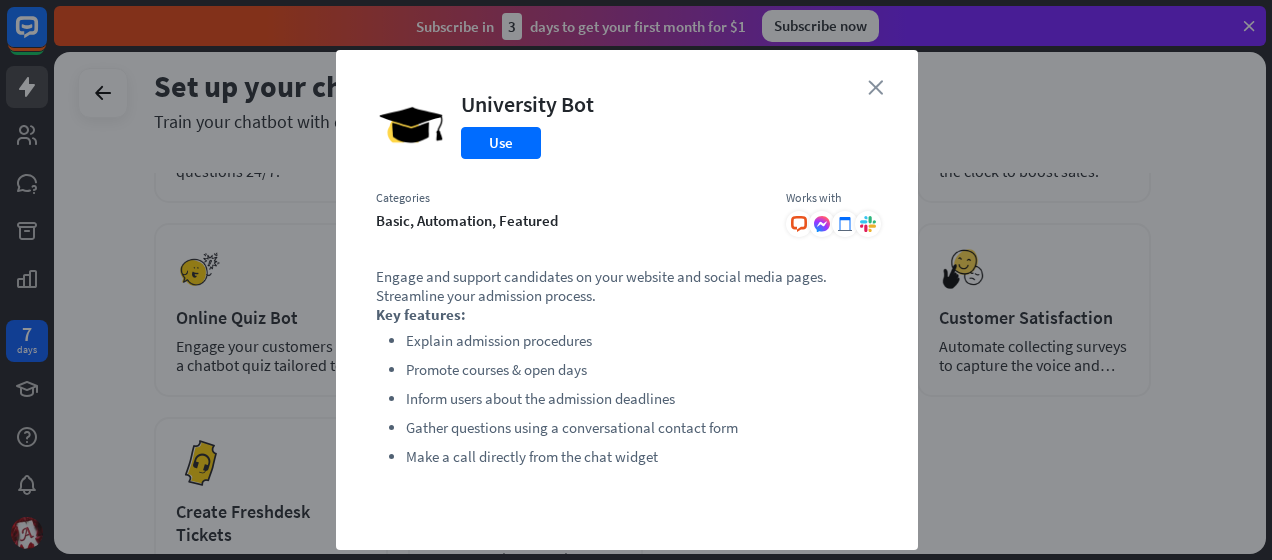 click on "close" at bounding box center [875, 87] 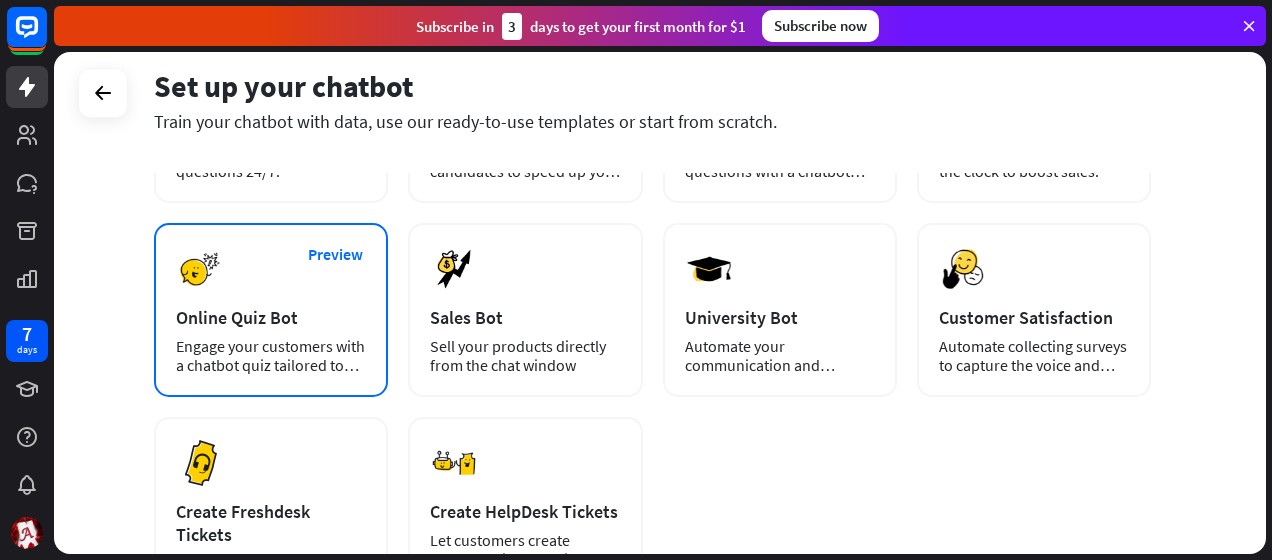 click on "Preview
Online Quiz Bot
Engage your customers with a chatbot quiz tailored to your needs." at bounding box center (271, 310) 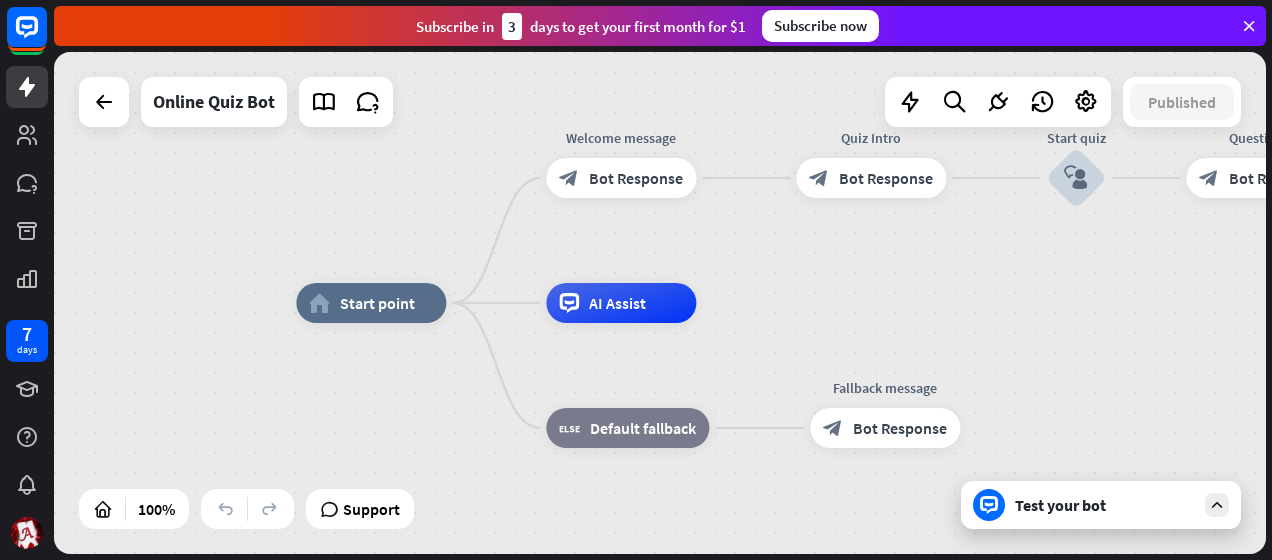 click at bounding box center (104, 102) 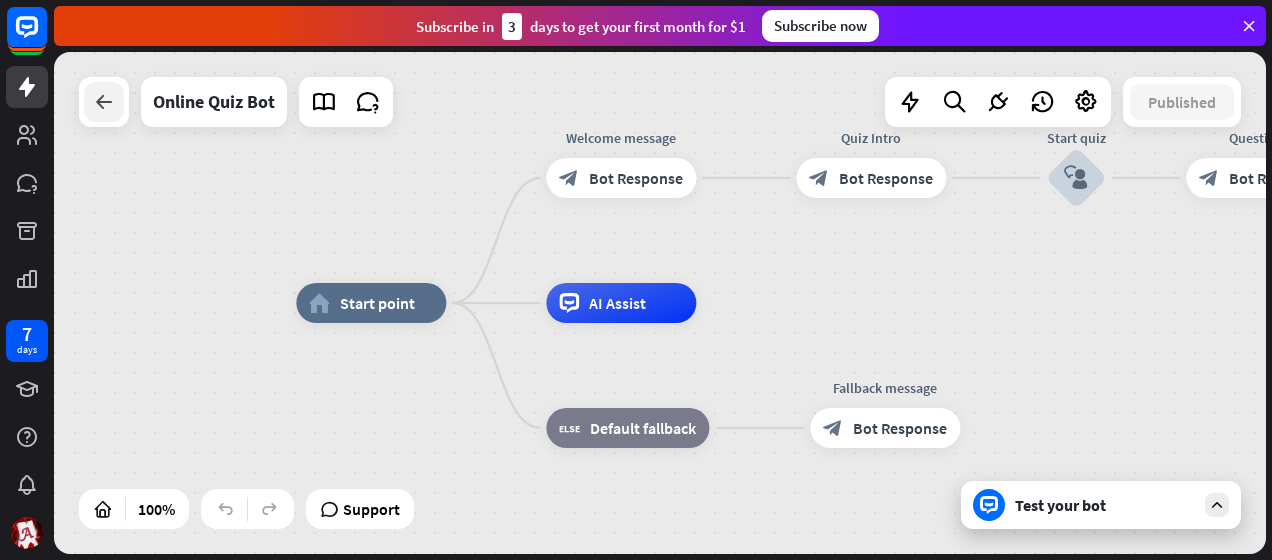 click at bounding box center [104, 102] 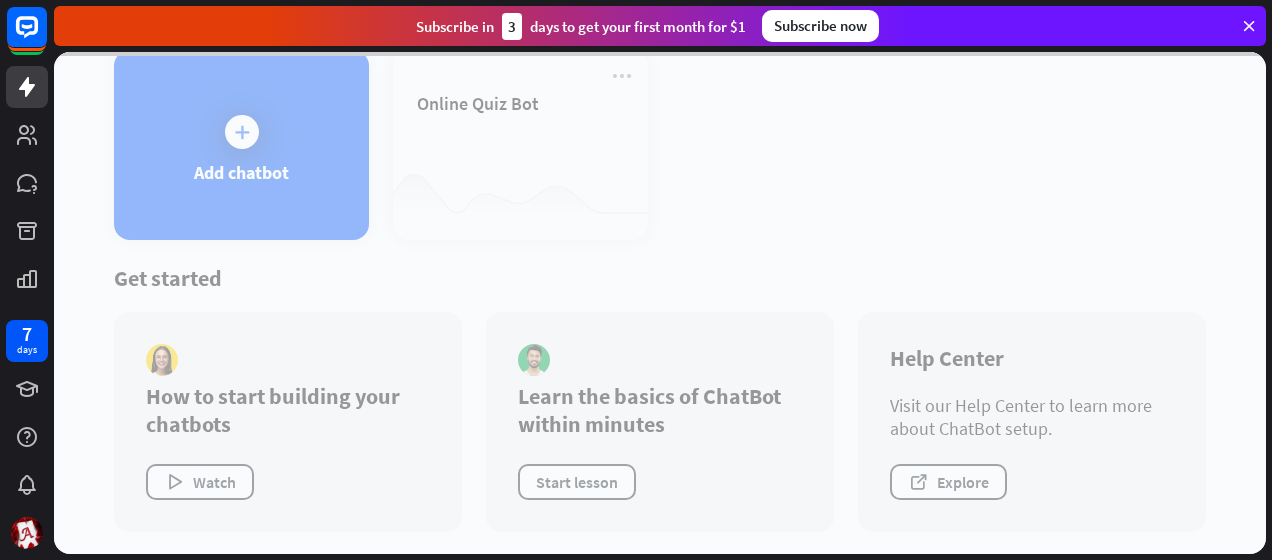 scroll, scrollTop: 118, scrollLeft: 0, axis: vertical 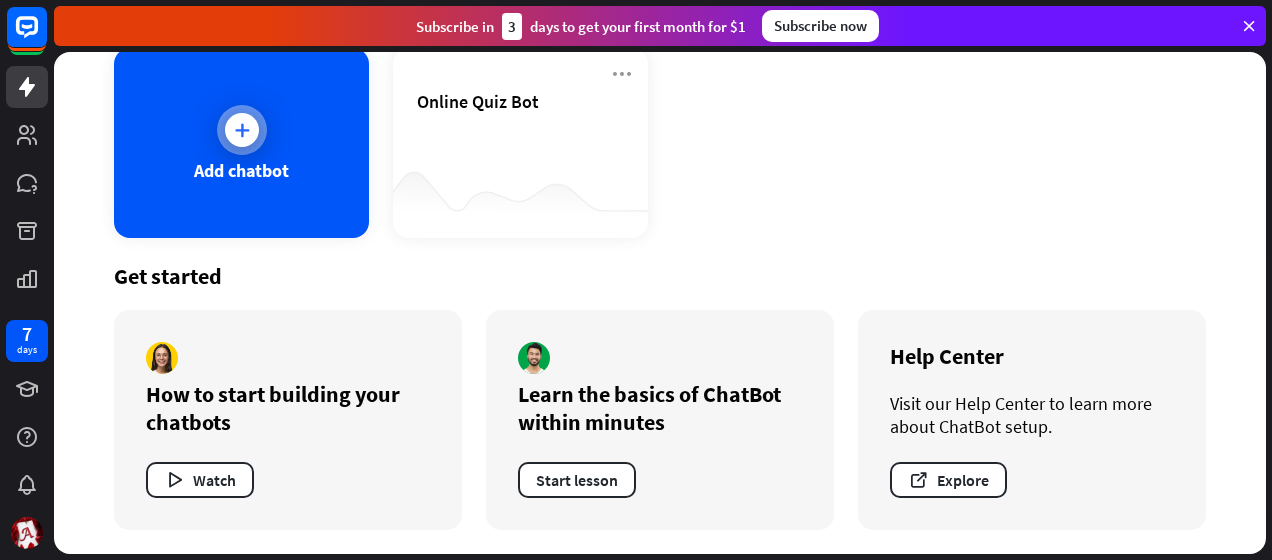 click at bounding box center (242, 130) 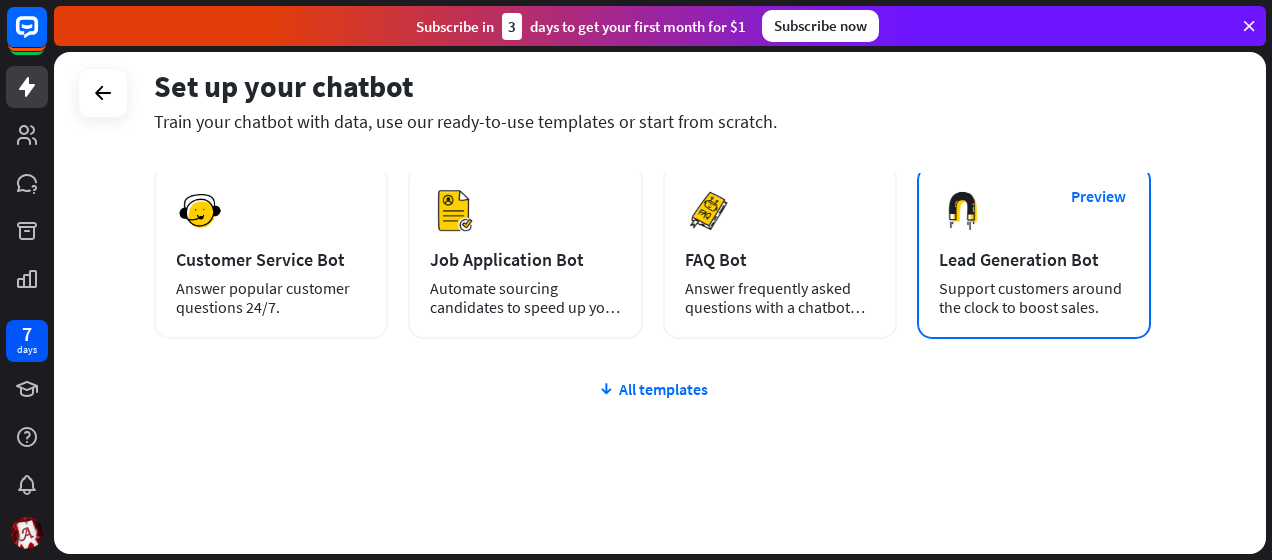 scroll, scrollTop: 200, scrollLeft: 0, axis: vertical 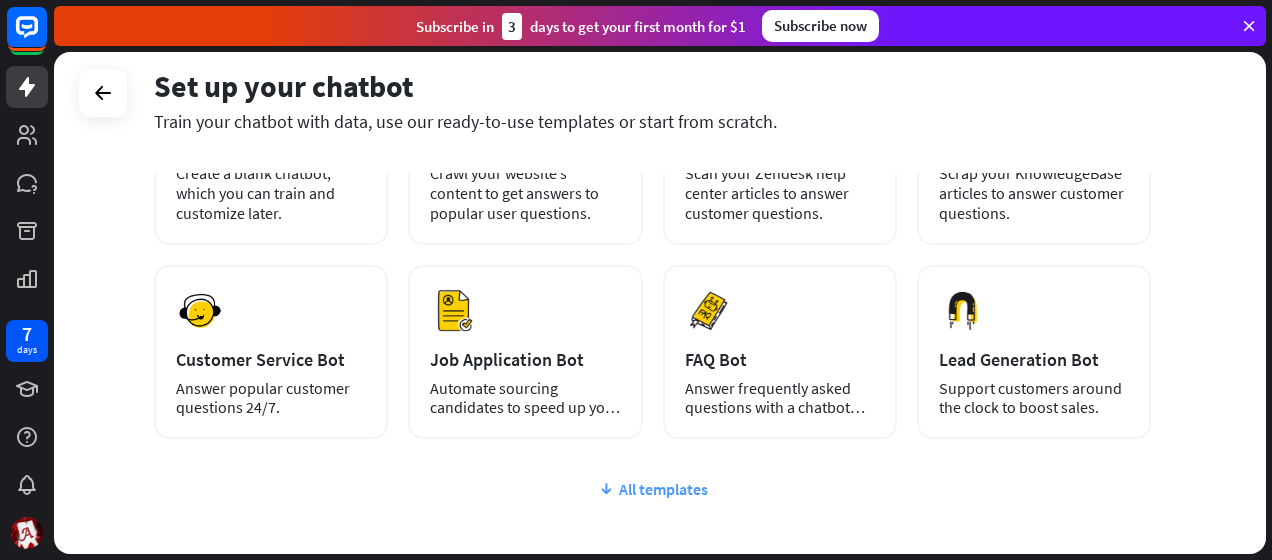 click at bounding box center (606, 489) 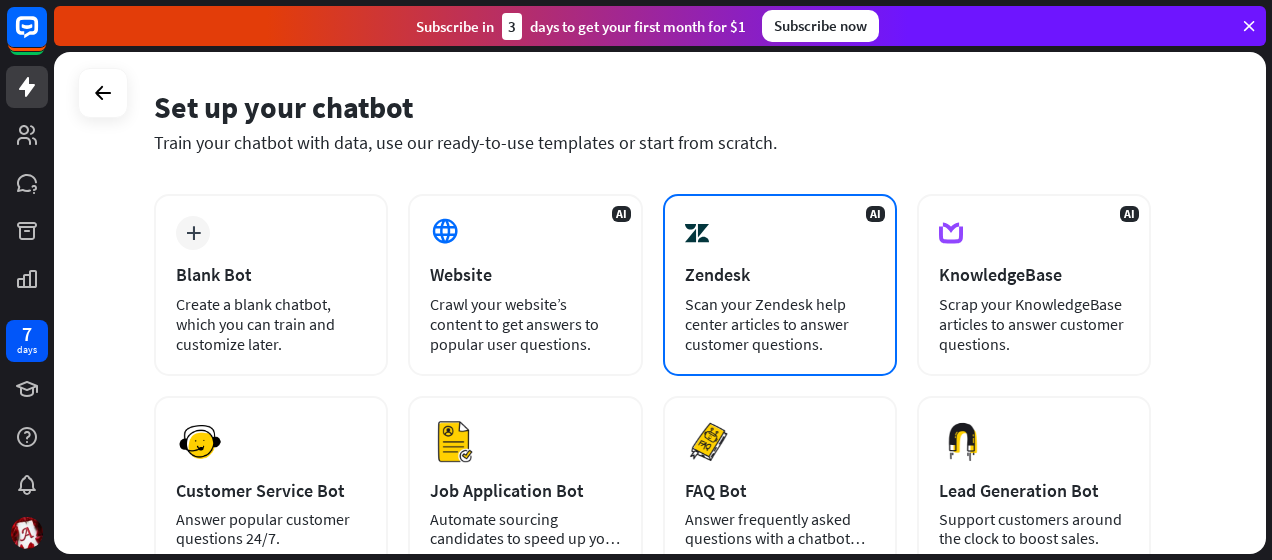 scroll, scrollTop: 100, scrollLeft: 0, axis: vertical 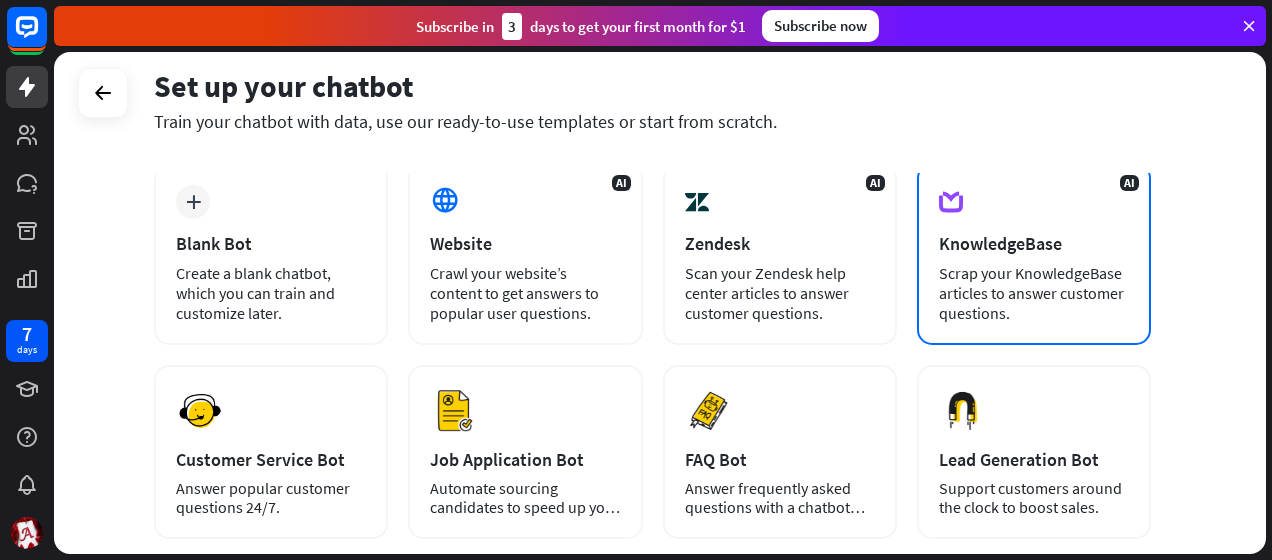 click on "AI         KnowledgeBase
Scrap your KnowledgeBase articles to answer customer
questions." at bounding box center [1034, 254] 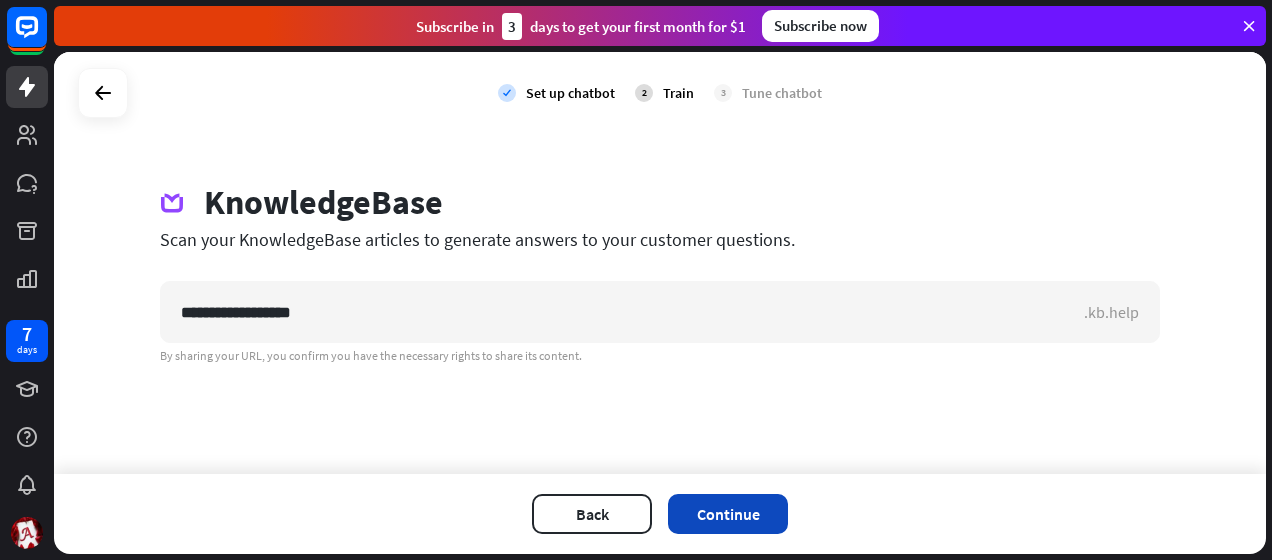 type on "**********" 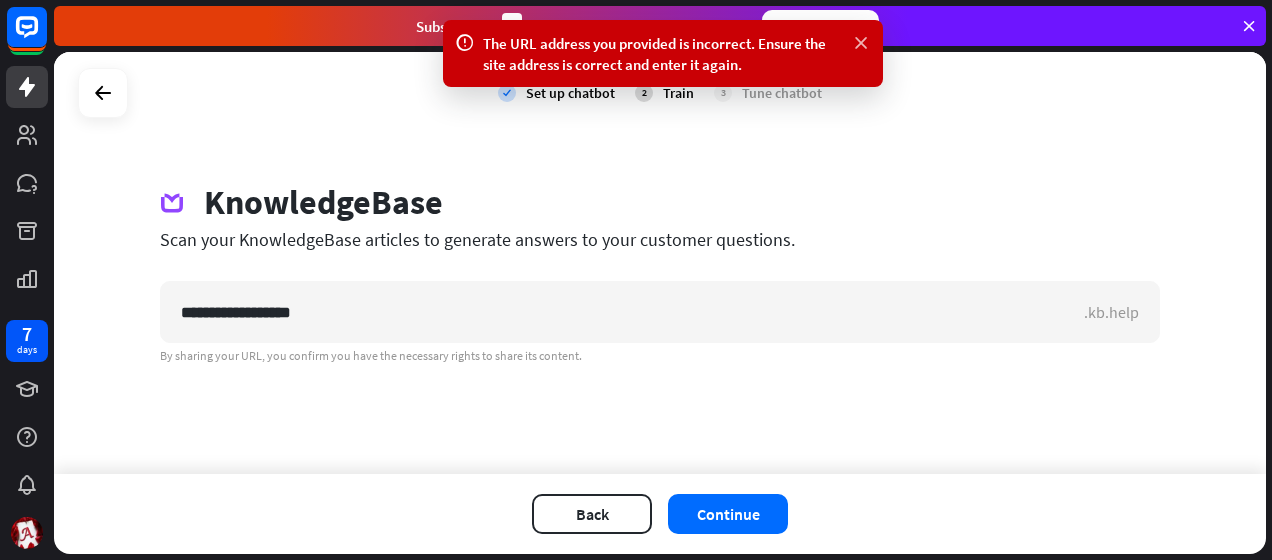 click at bounding box center [861, 43] 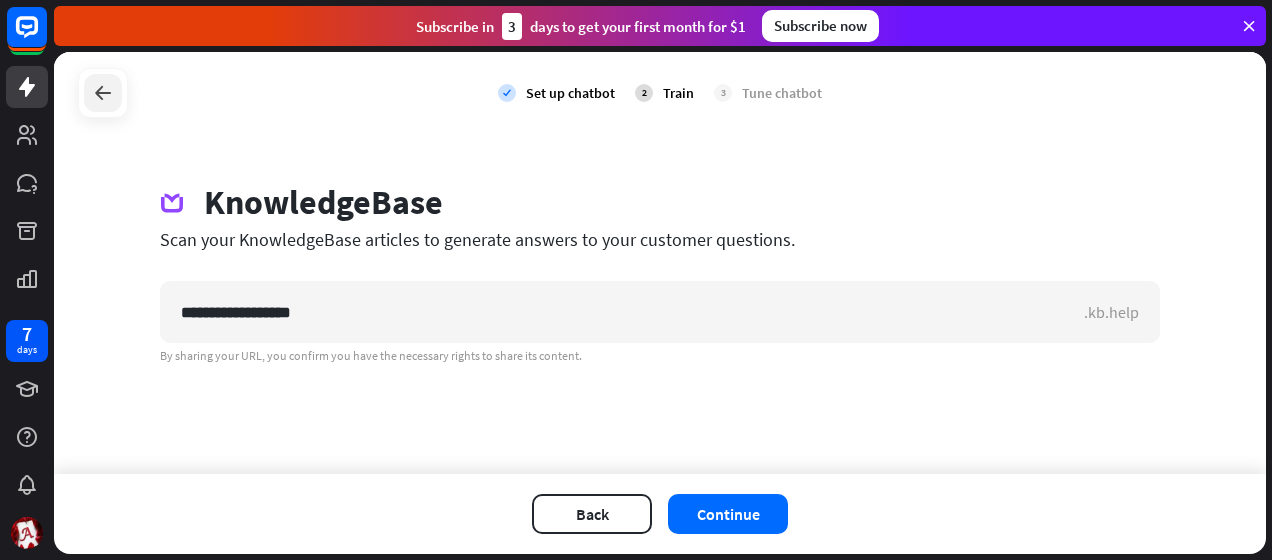 click at bounding box center [103, 93] 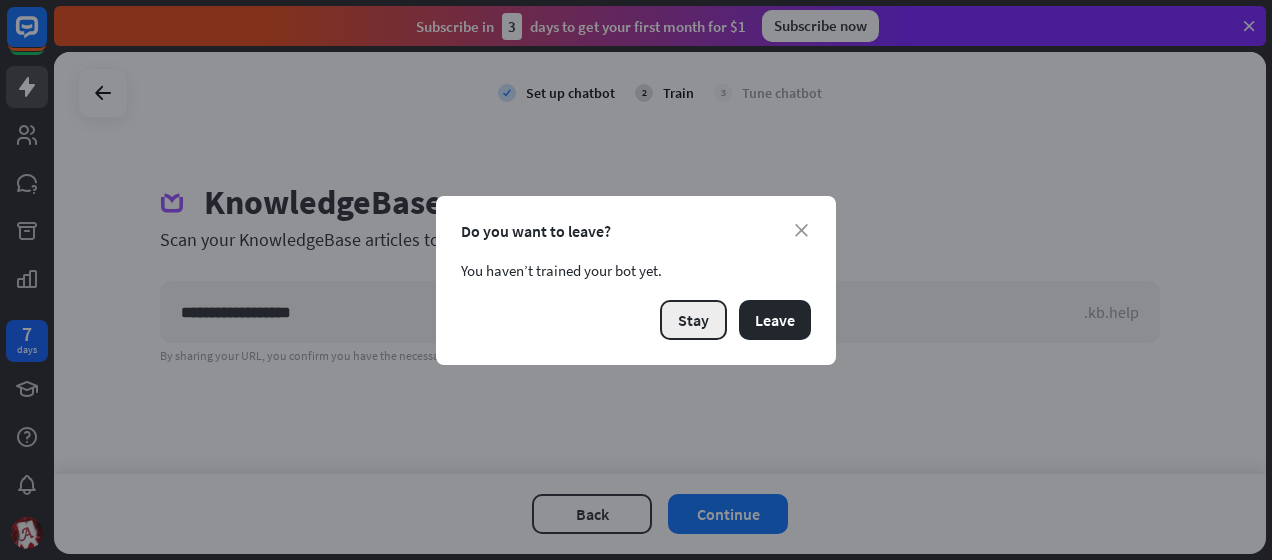 click on "Stay" at bounding box center (693, 320) 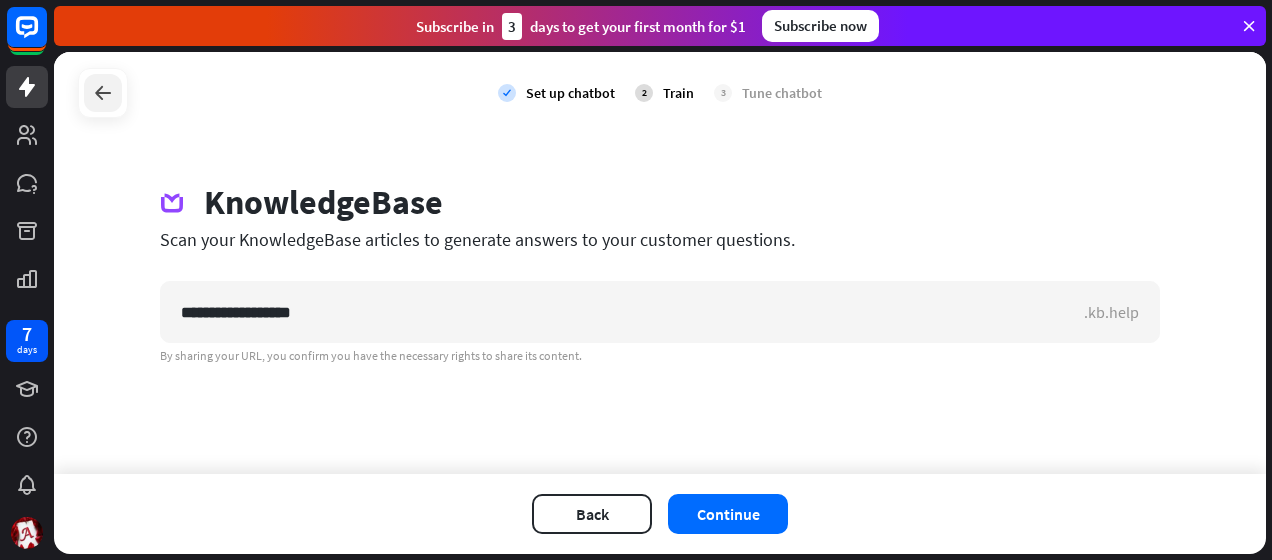 click at bounding box center (103, 93) 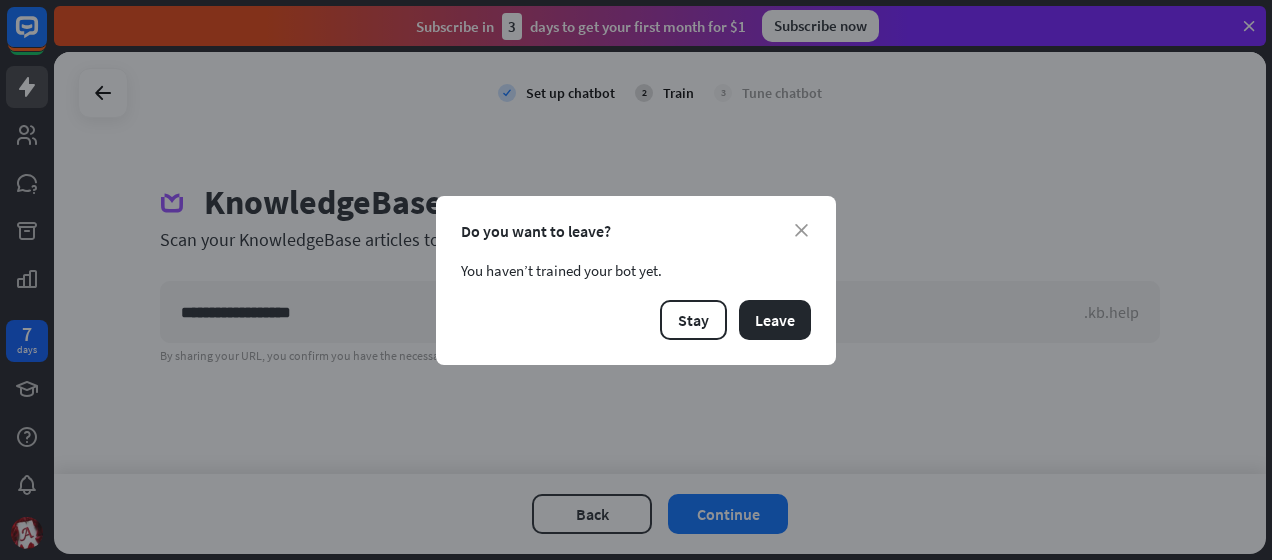 click on "close   Do you want to leave?   You haven’t trained your bot yet.
Stay
Leave" at bounding box center (636, 280) 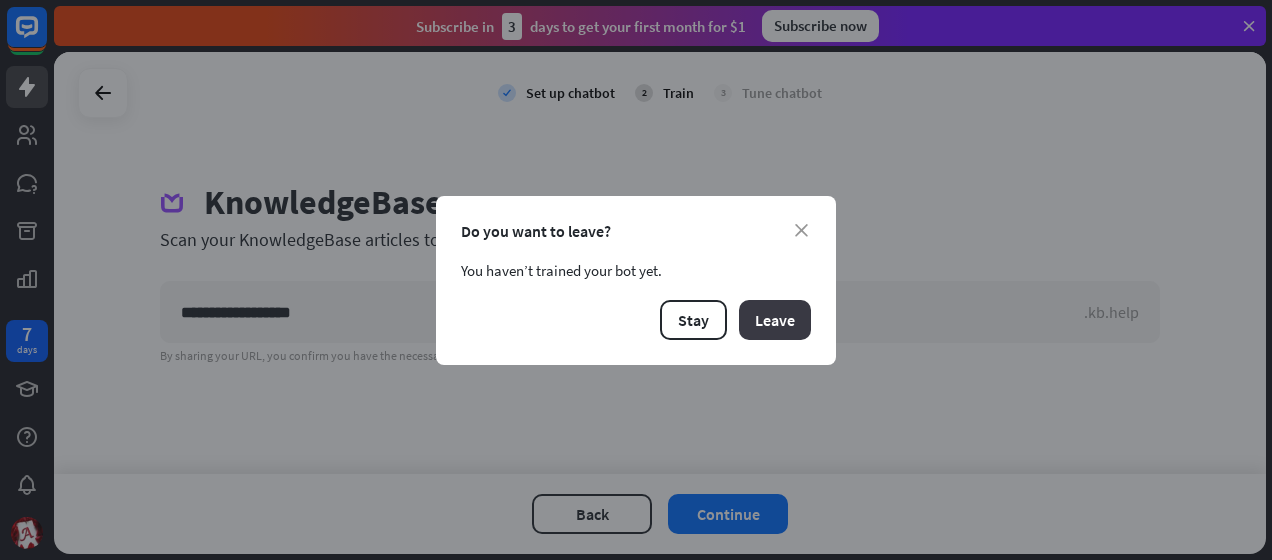click on "Leave" at bounding box center [775, 320] 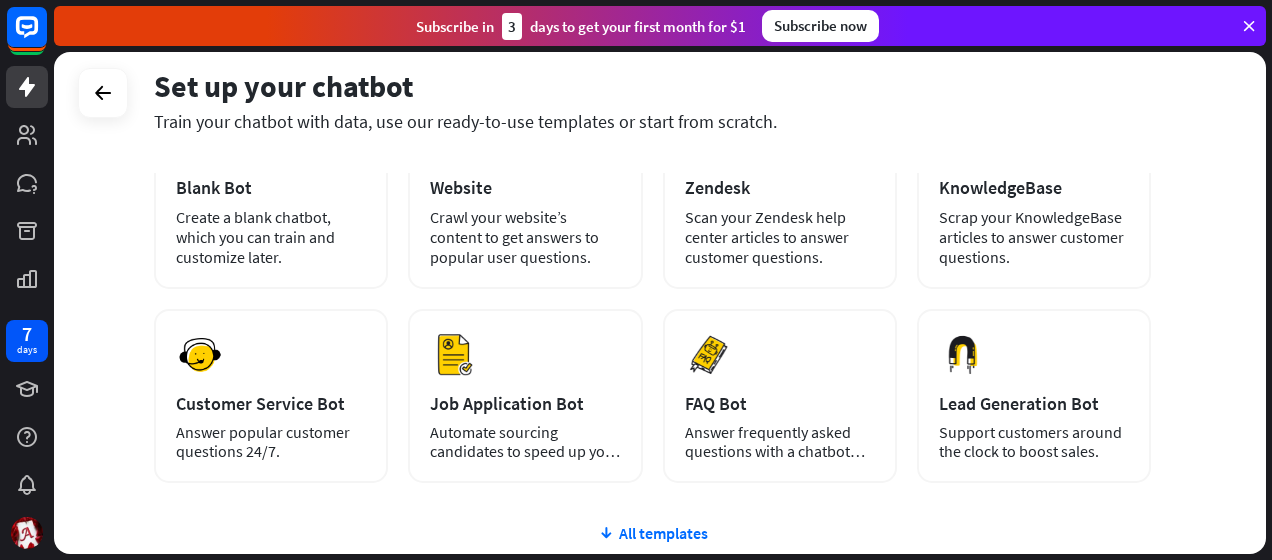 scroll, scrollTop: 325, scrollLeft: 0, axis: vertical 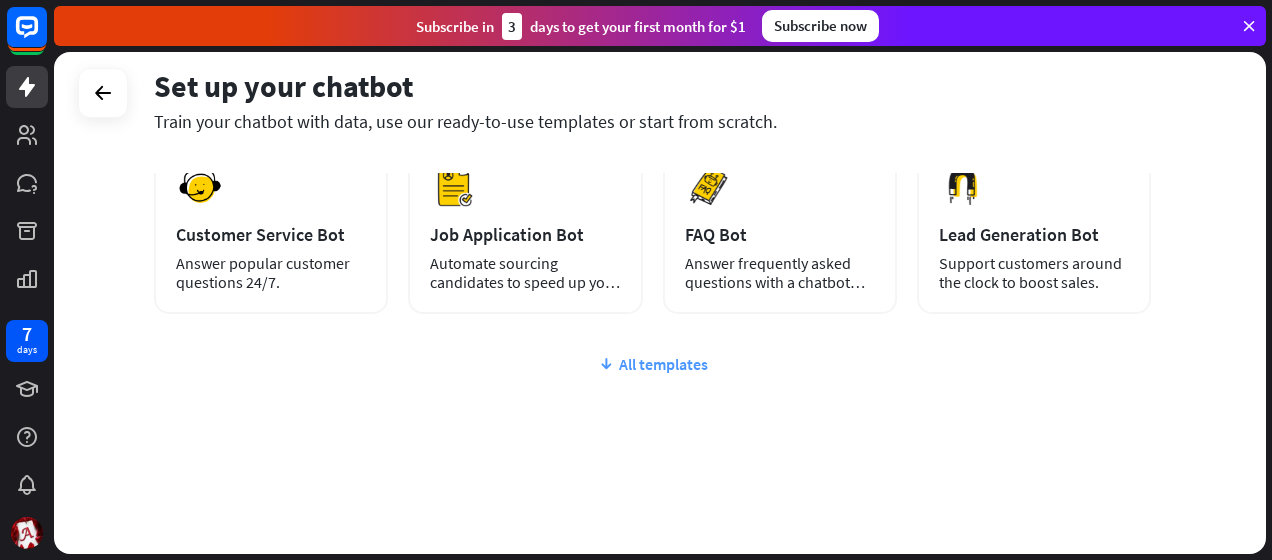 click on "All templates" at bounding box center (652, 364) 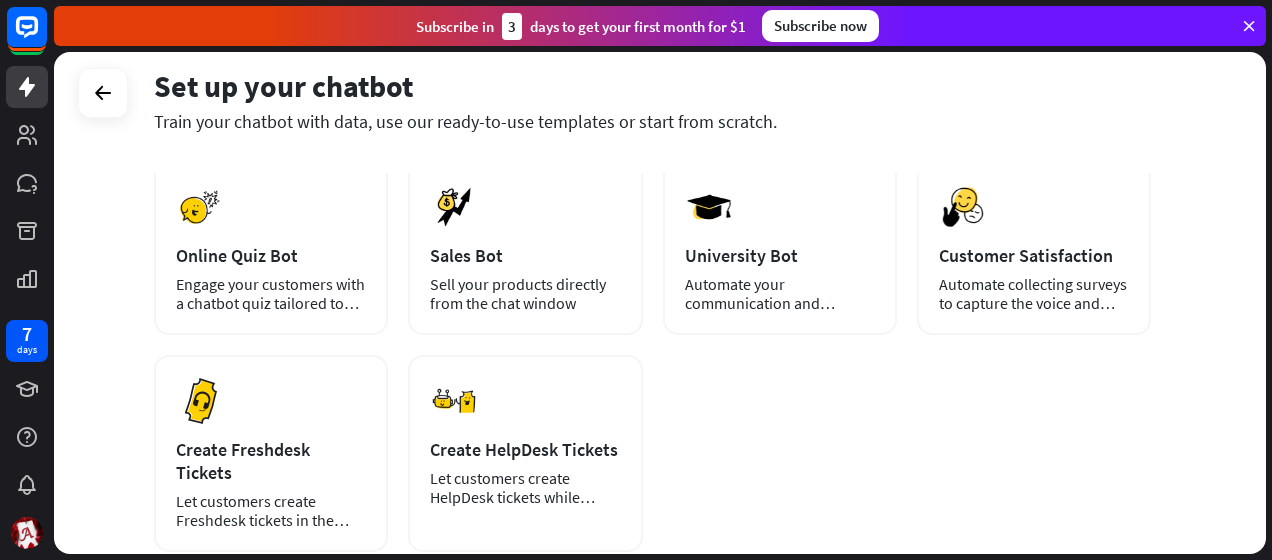 scroll, scrollTop: 500, scrollLeft: 0, axis: vertical 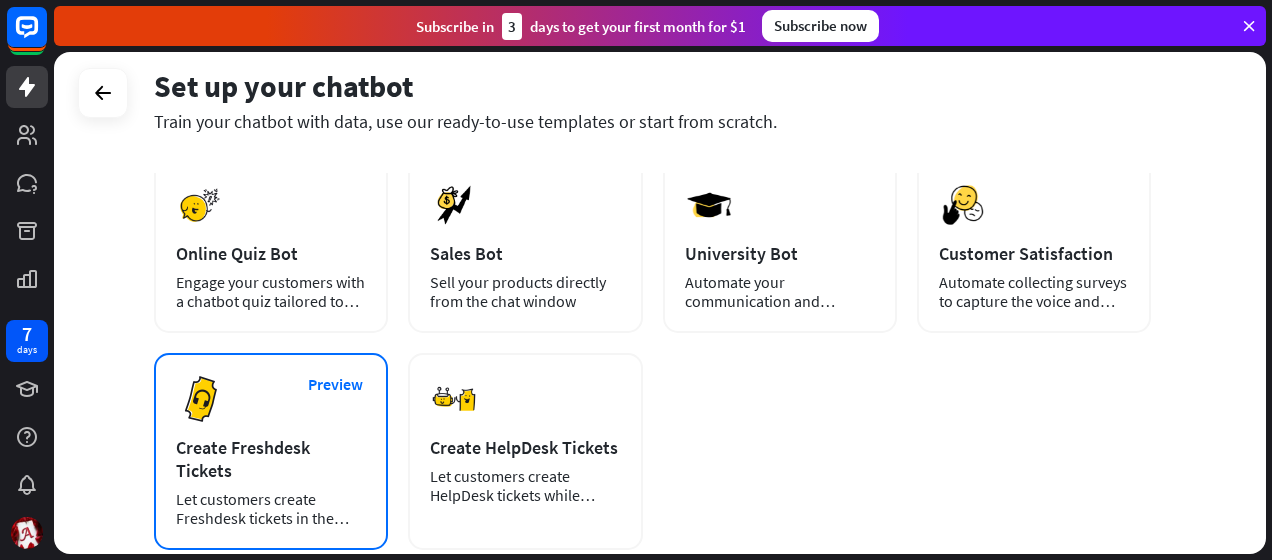 click on "Create Freshdesk Tickets" at bounding box center [271, 459] 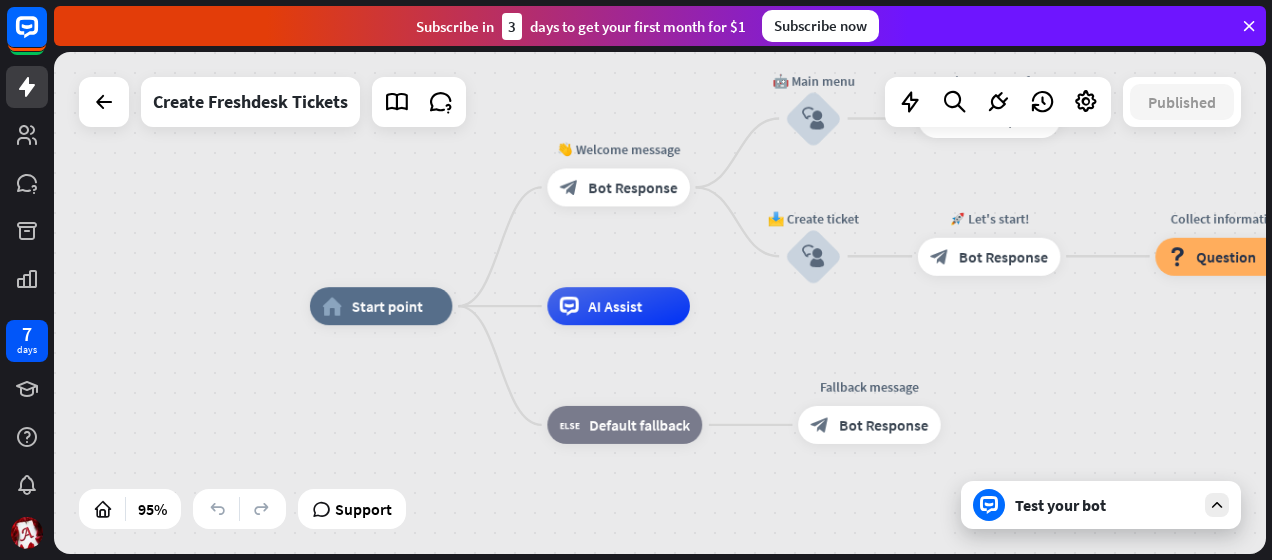 click on "Test your bot" at bounding box center [1105, 505] 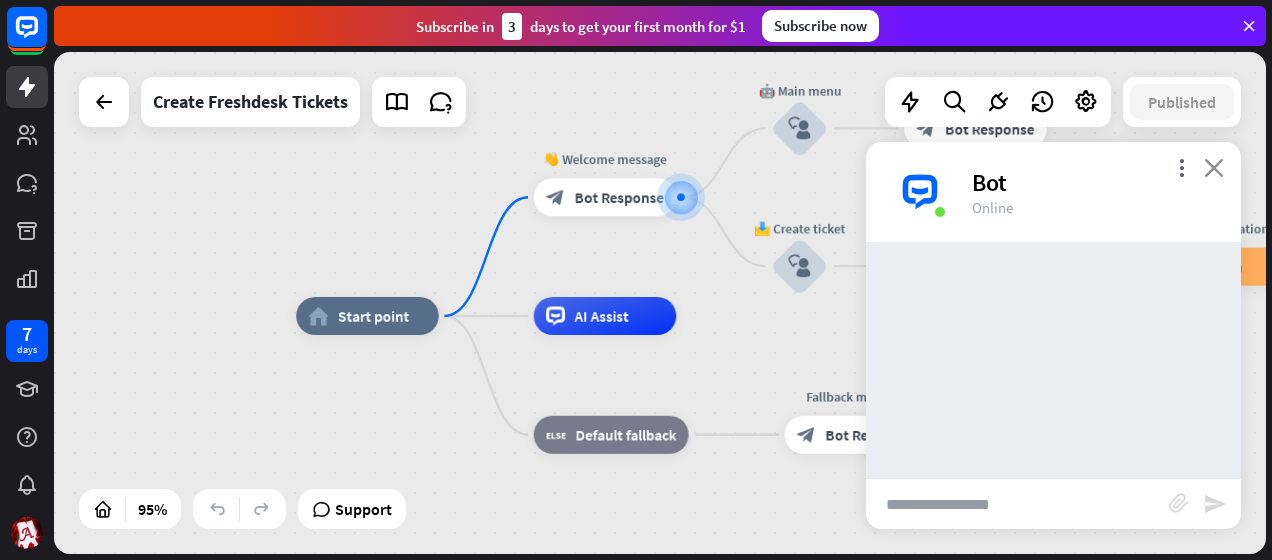 click on "close" at bounding box center (1214, 167) 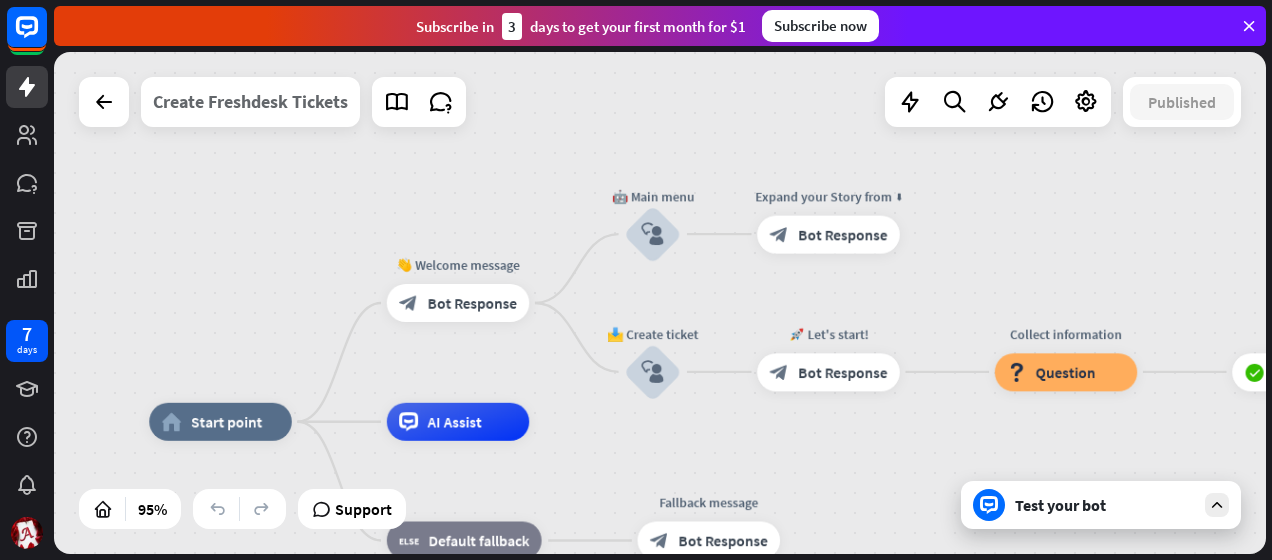 click on "Create Freshdesk Tickets" at bounding box center (250, 102) 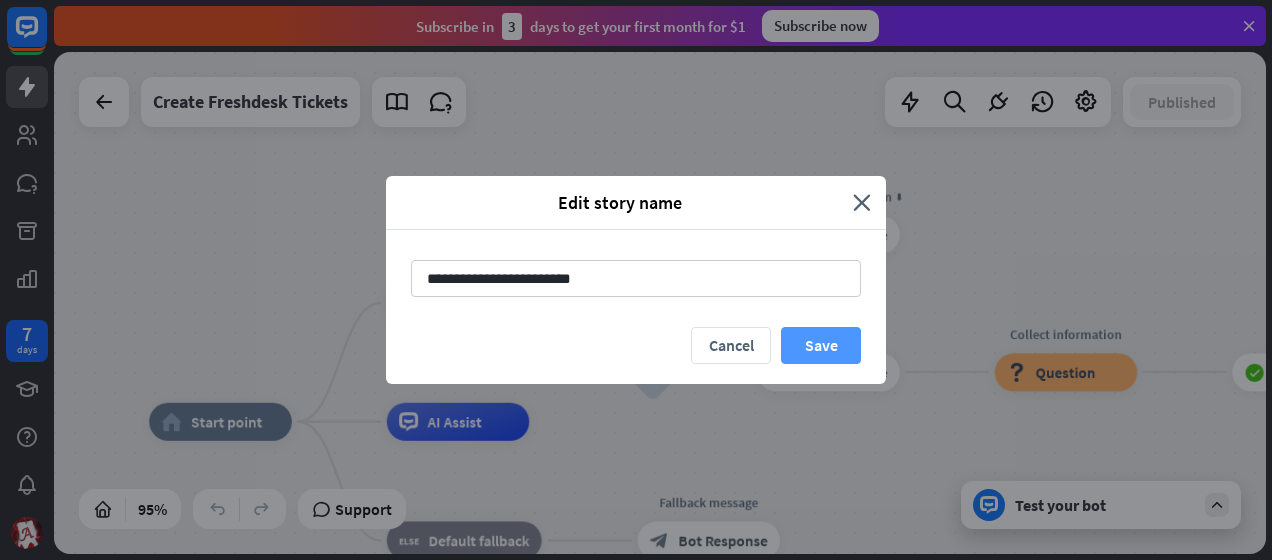 click on "Save" at bounding box center (821, 345) 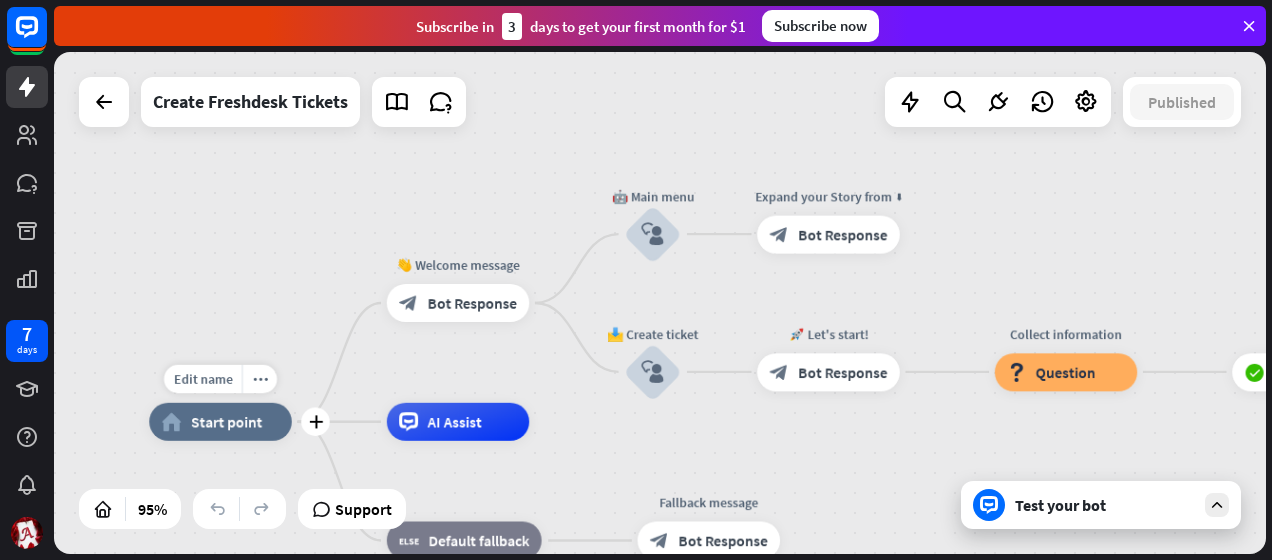 click on "Start point" at bounding box center [226, 421] 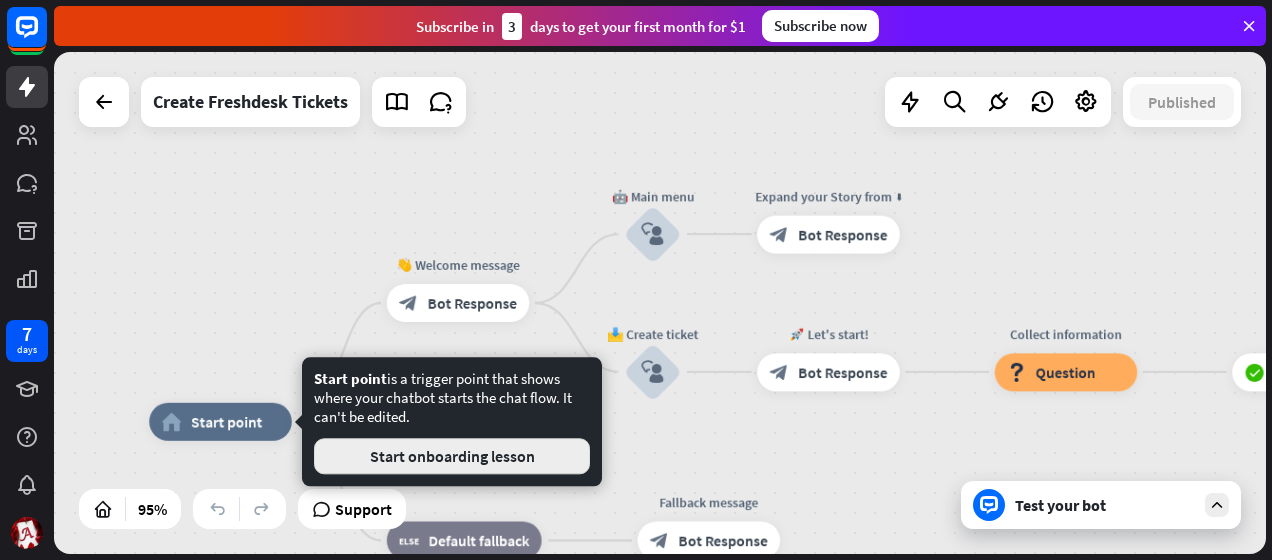 click on "Start onboarding lesson" at bounding box center (452, 456) 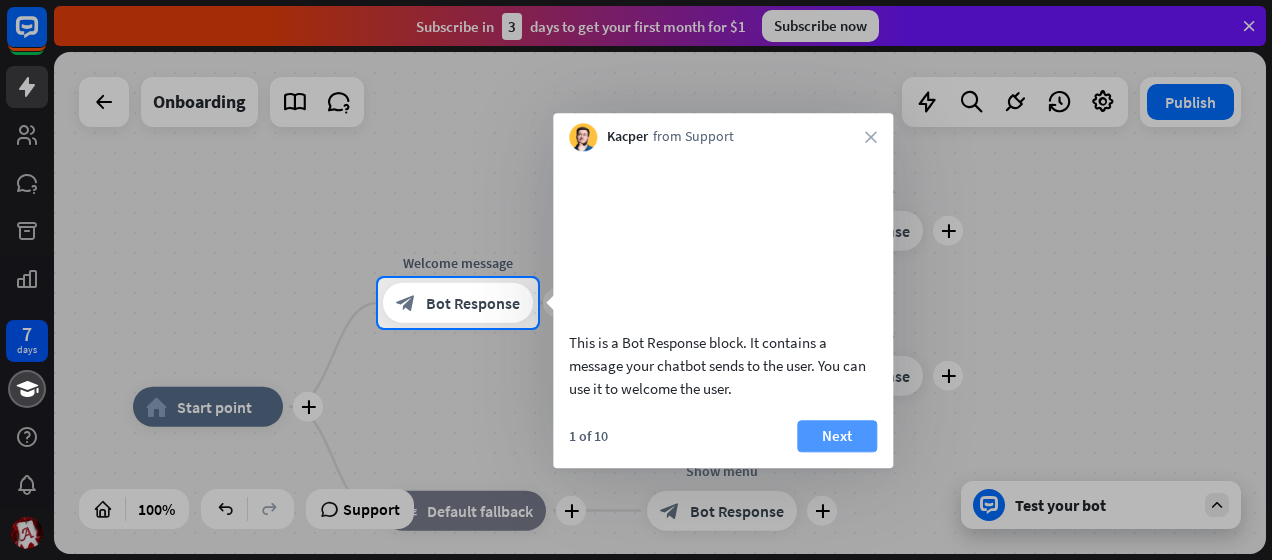 click on "Next" at bounding box center [837, 436] 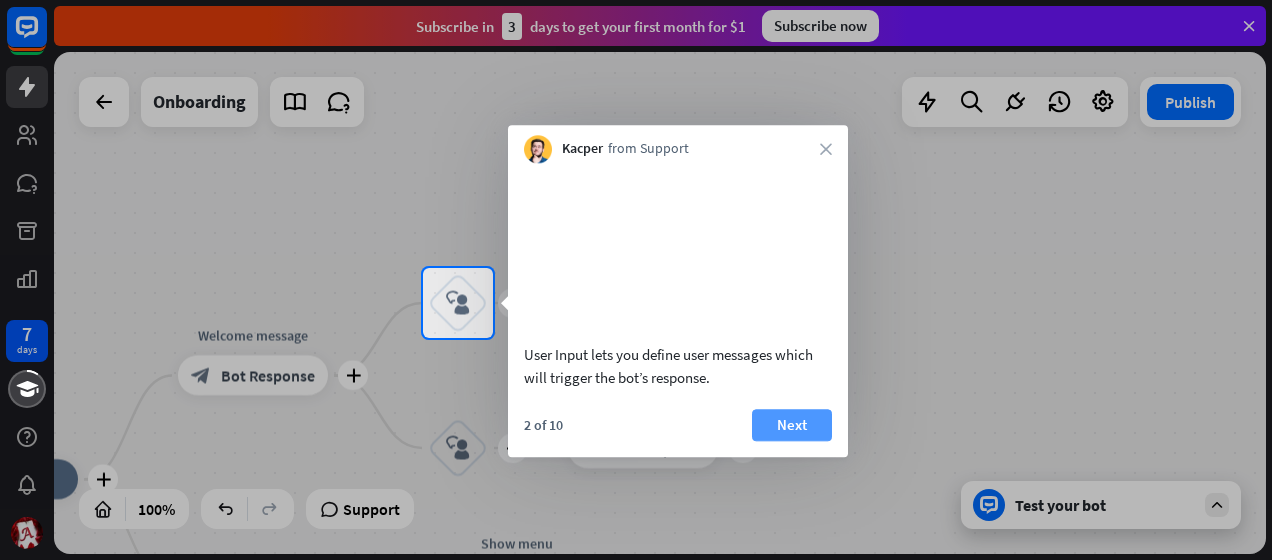 click on "Next" at bounding box center (792, 425) 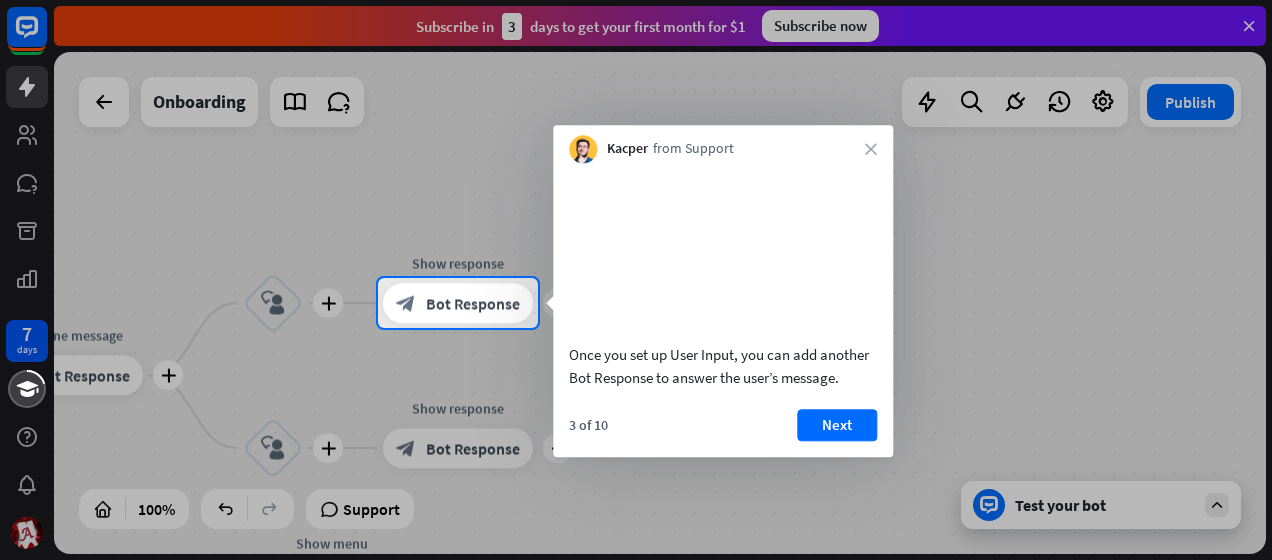 click on "Kacper
from Support
close" at bounding box center [723, 144] 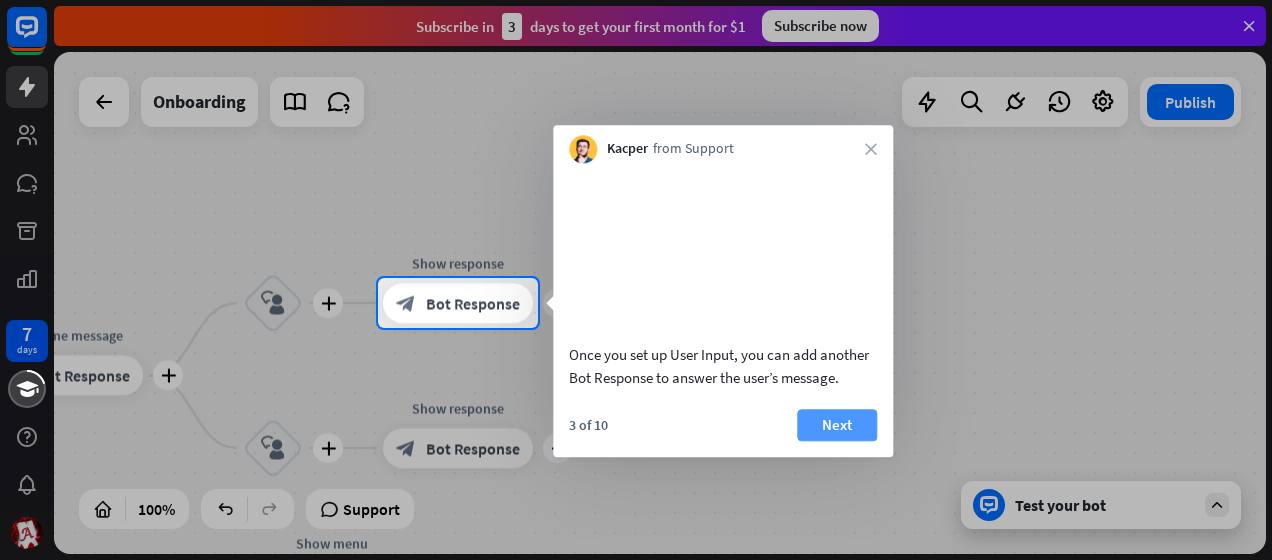 click on "Next" at bounding box center [837, 425] 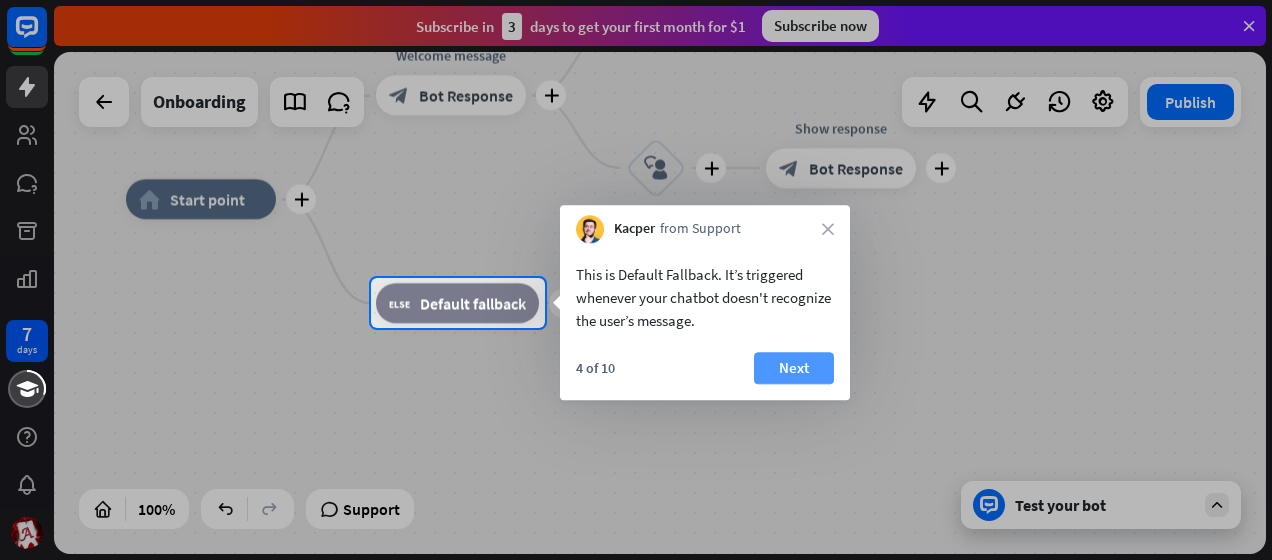 click on "Next" at bounding box center (794, 368) 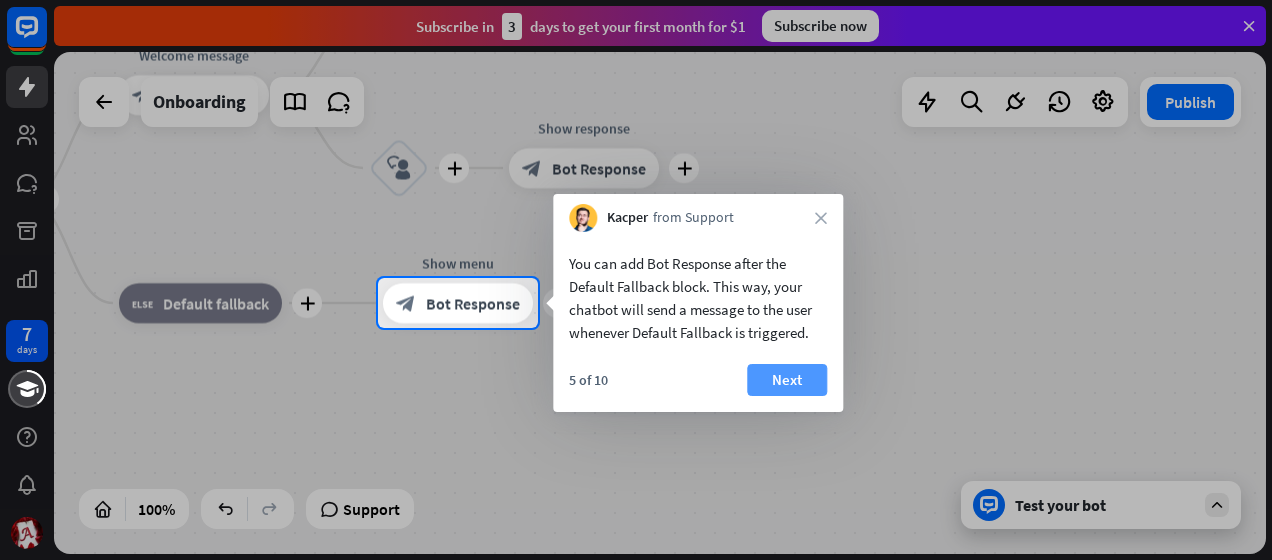 click on "Next" at bounding box center [787, 380] 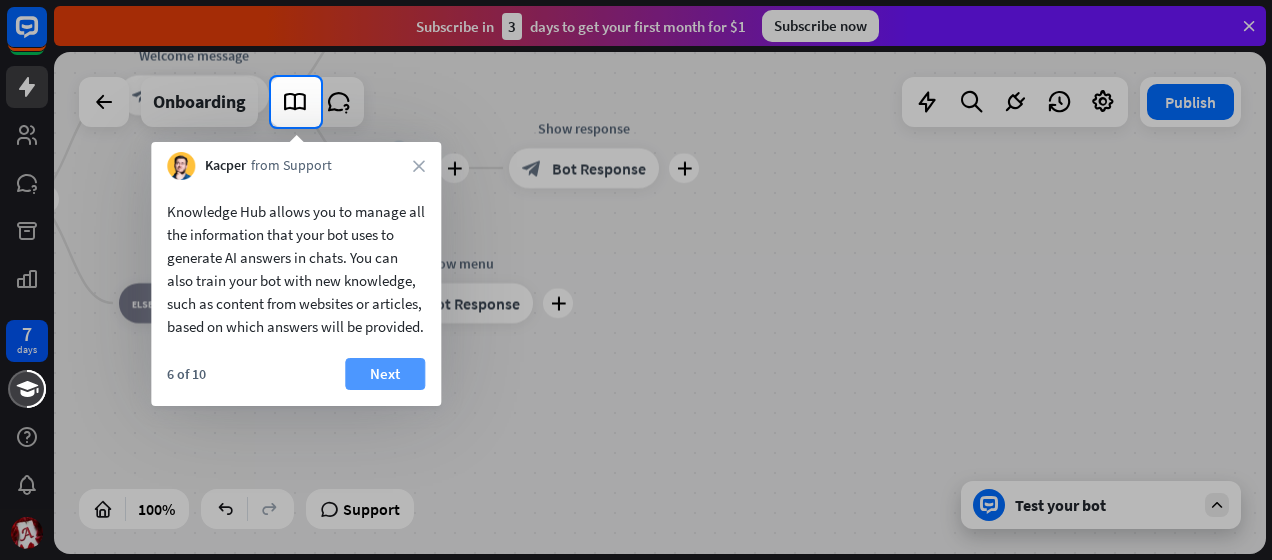 click on "Next" at bounding box center (385, 374) 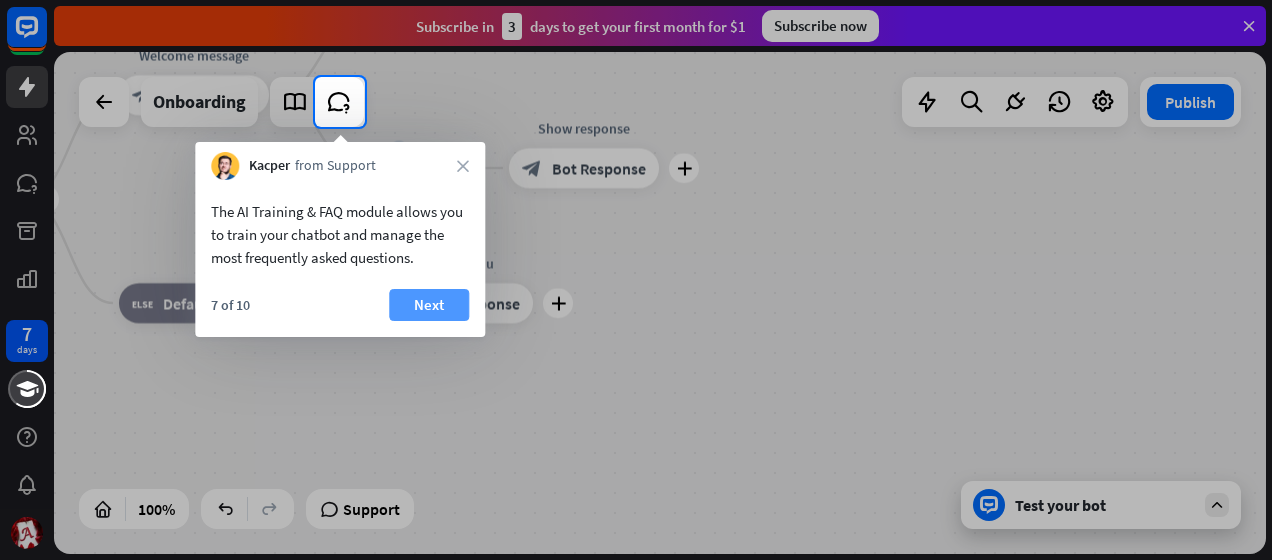 click on "Next" at bounding box center (429, 305) 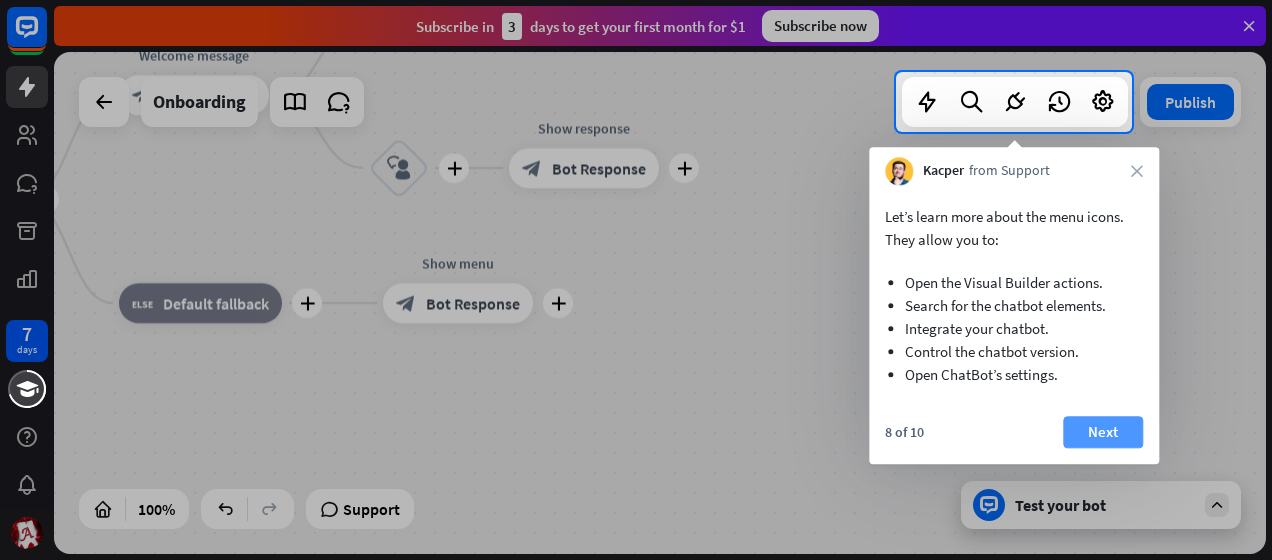click on "Next" at bounding box center [1103, 432] 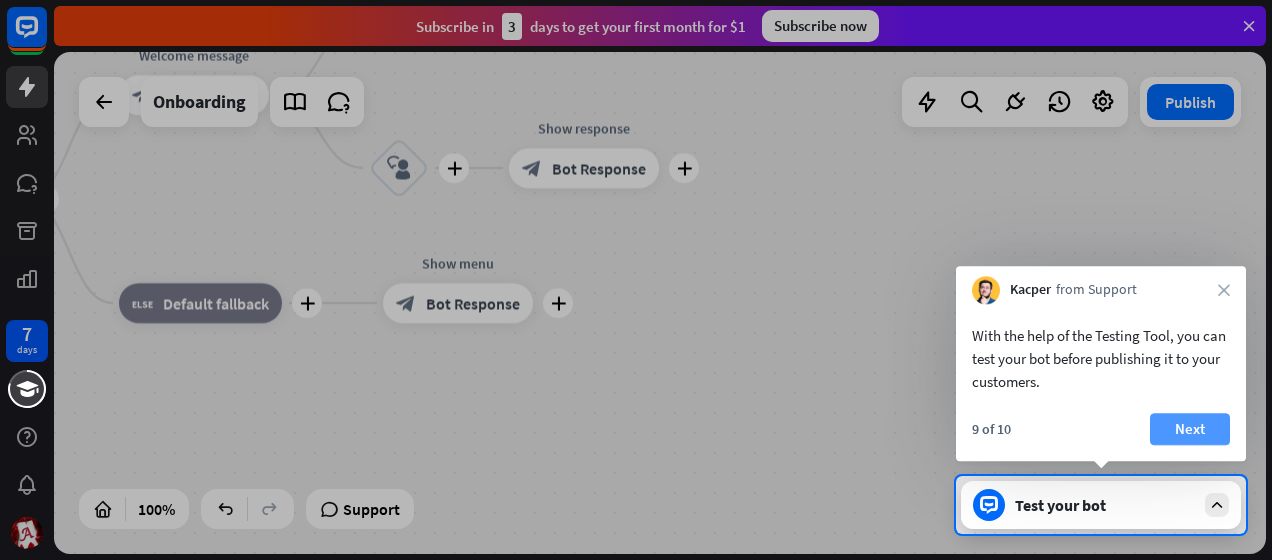 click on "Next" at bounding box center (1190, 429) 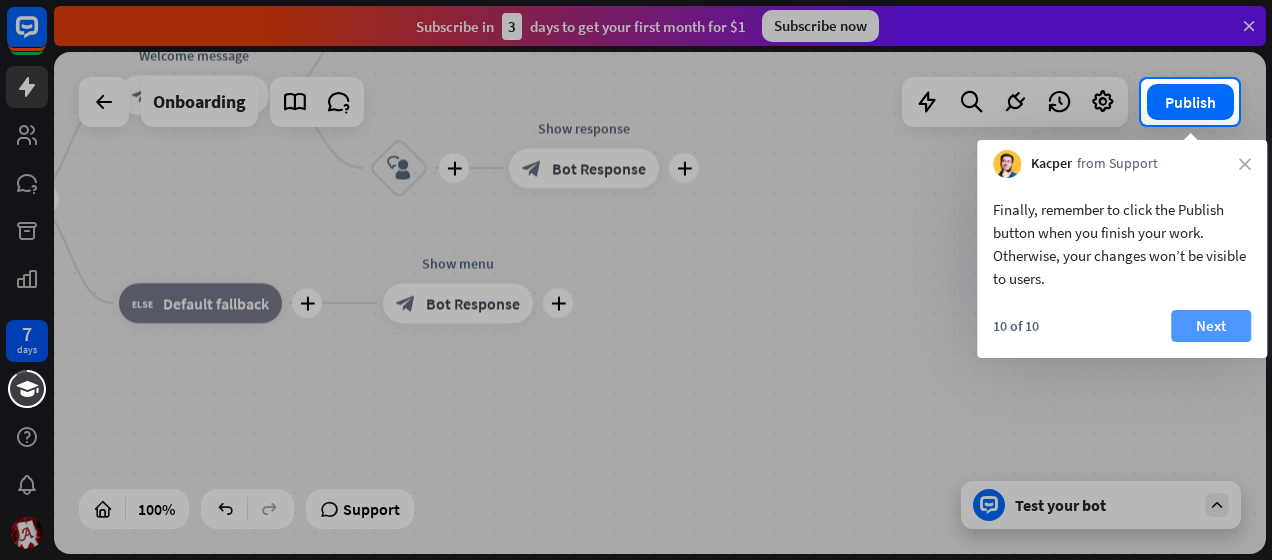 click on "Next" at bounding box center (1211, 326) 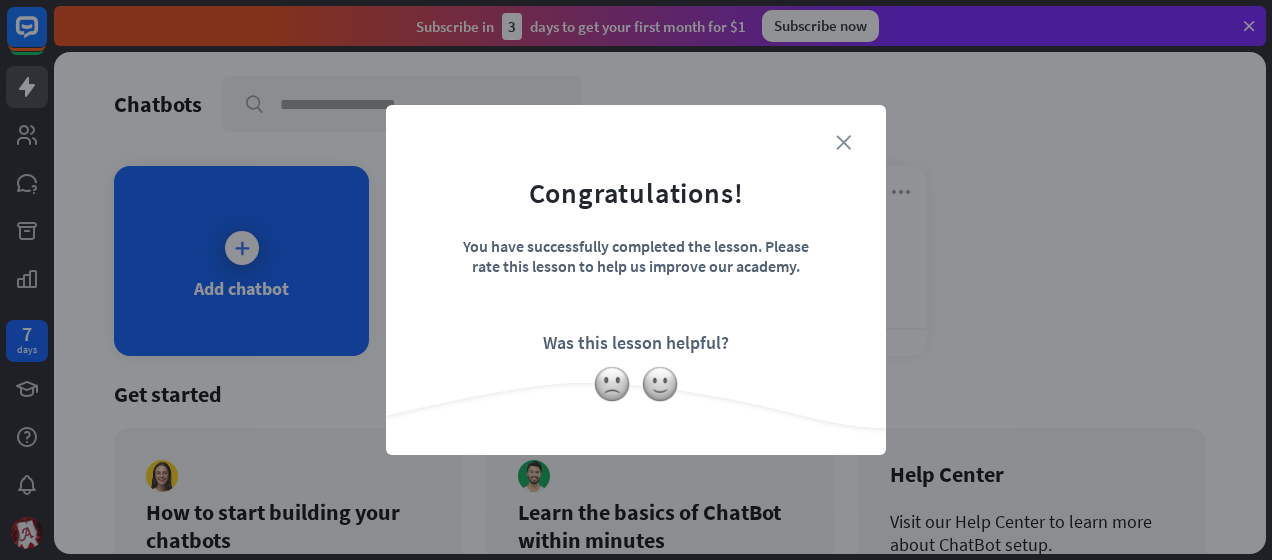 click on "close" at bounding box center [843, 142] 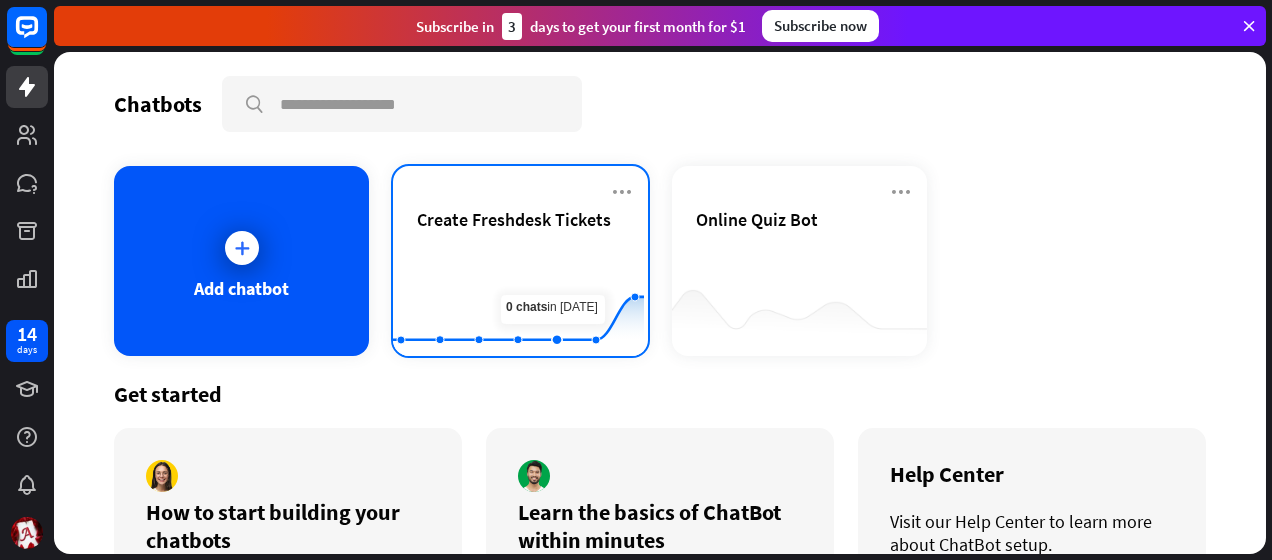 click 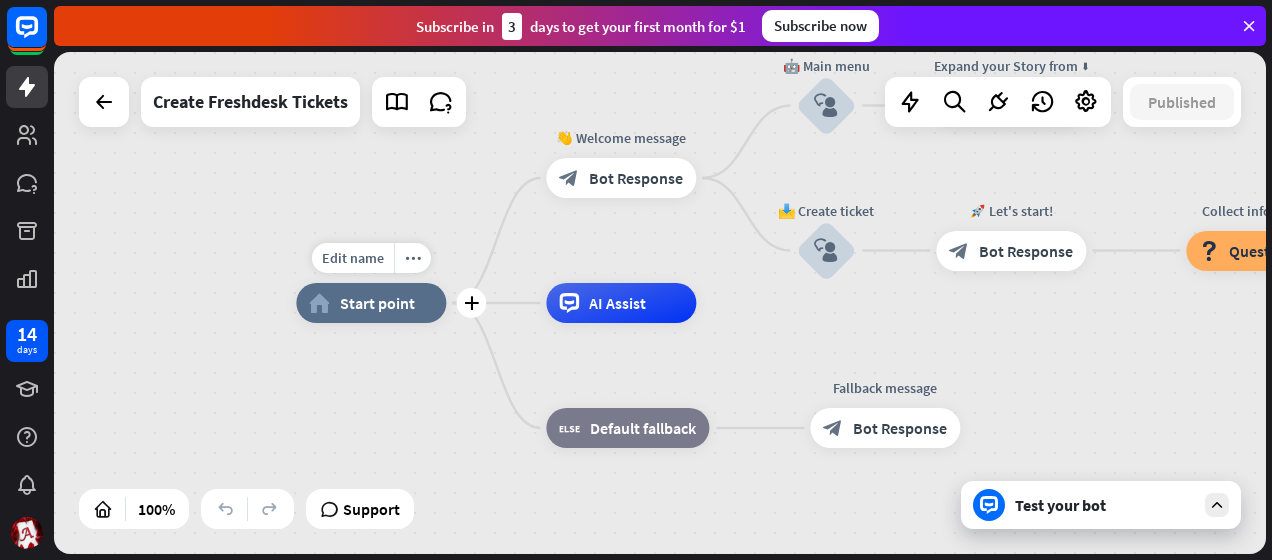 click on "home_2   Start point" at bounding box center (371, 303) 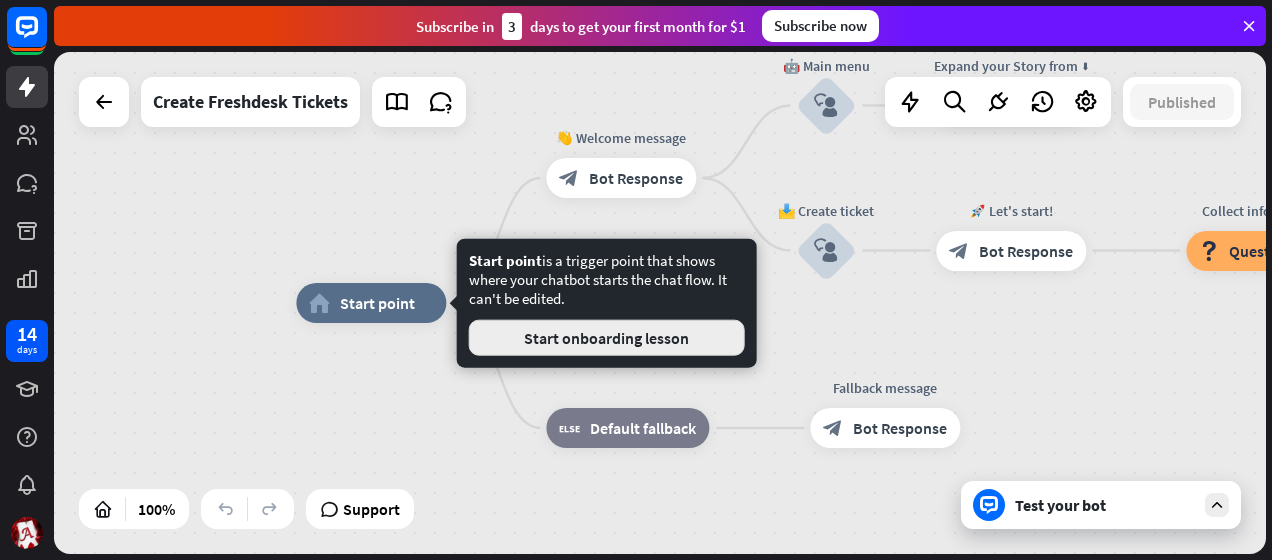 click on "Start onboarding lesson" at bounding box center (607, 338) 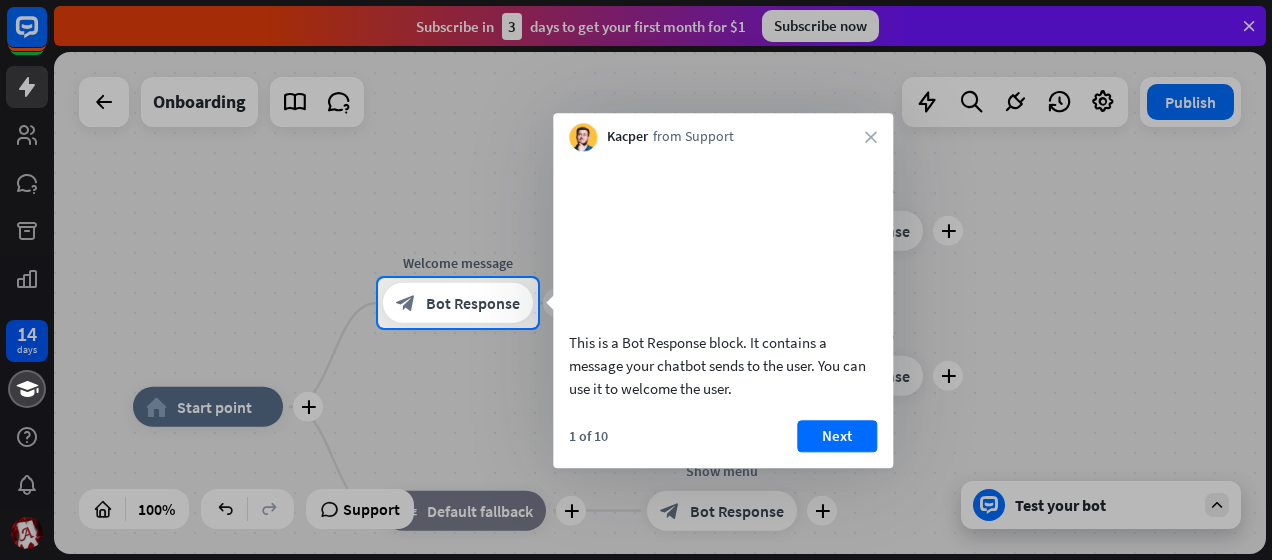 drag, startPoint x: 868, startPoint y: 132, endPoint x: 869, endPoint y: 157, distance: 25.019993 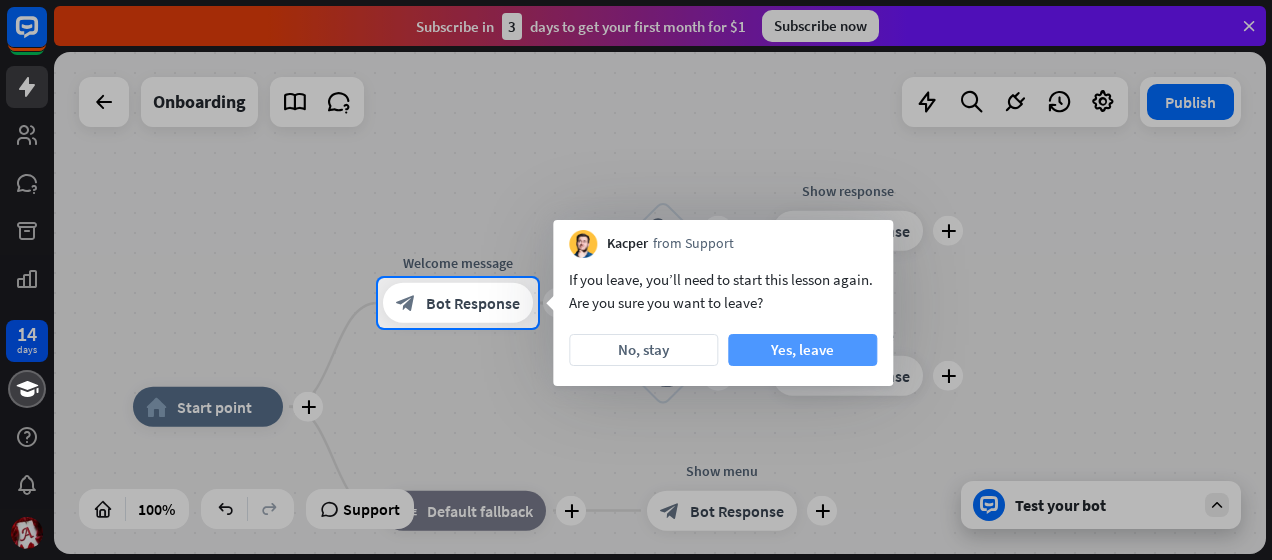 click on "Yes, leave" at bounding box center (802, 350) 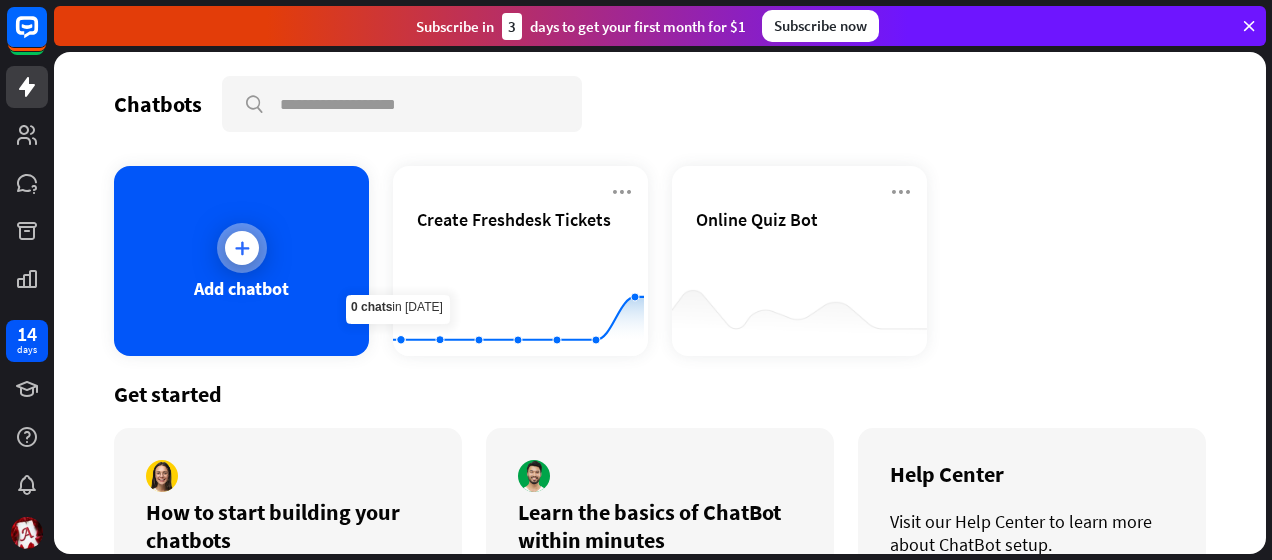 click on "Add chatbot" at bounding box center [241, 261] 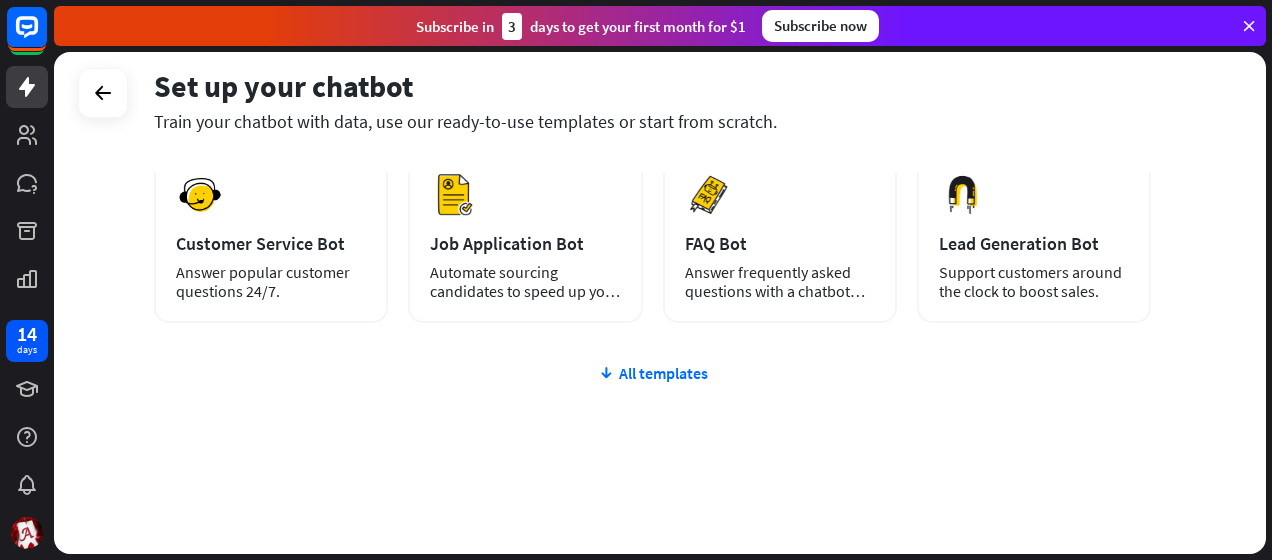 scroll, scrollTop: 325, scrollLeft: 0, axis: vertical 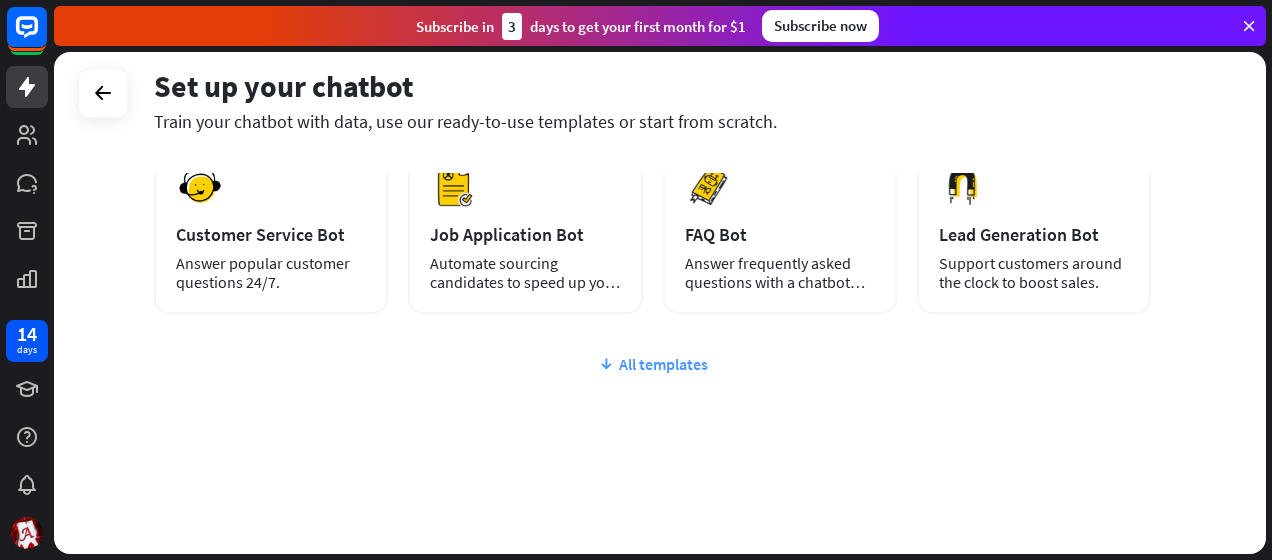 click on "All templates" at bounding box center (652, 364) 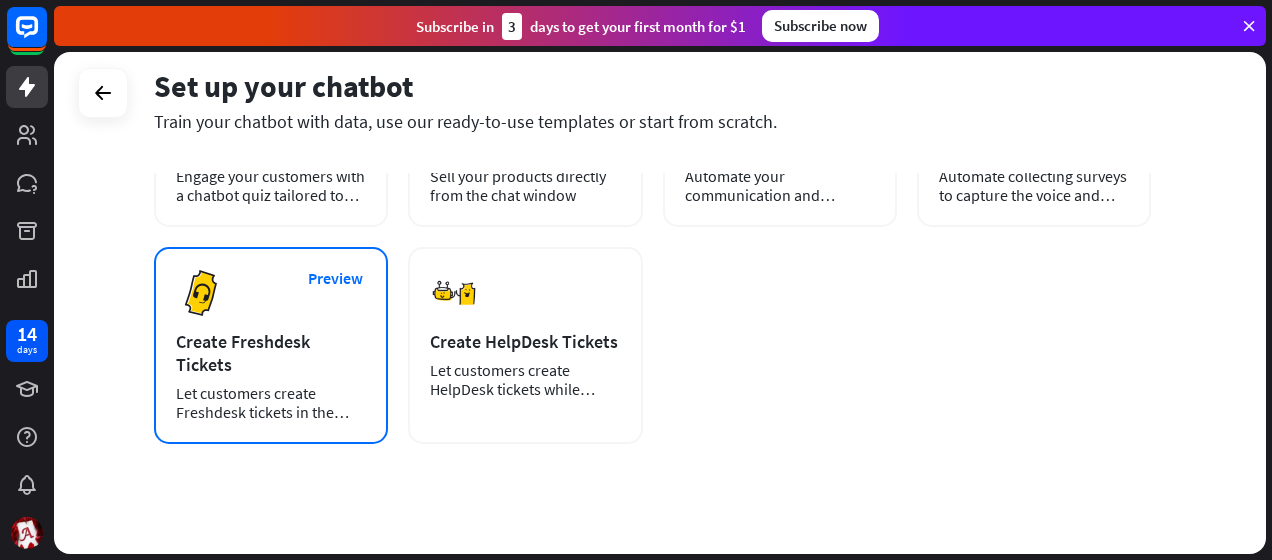 scroll, scrollTop: 625, scrollLeft: 0, axis: vertical 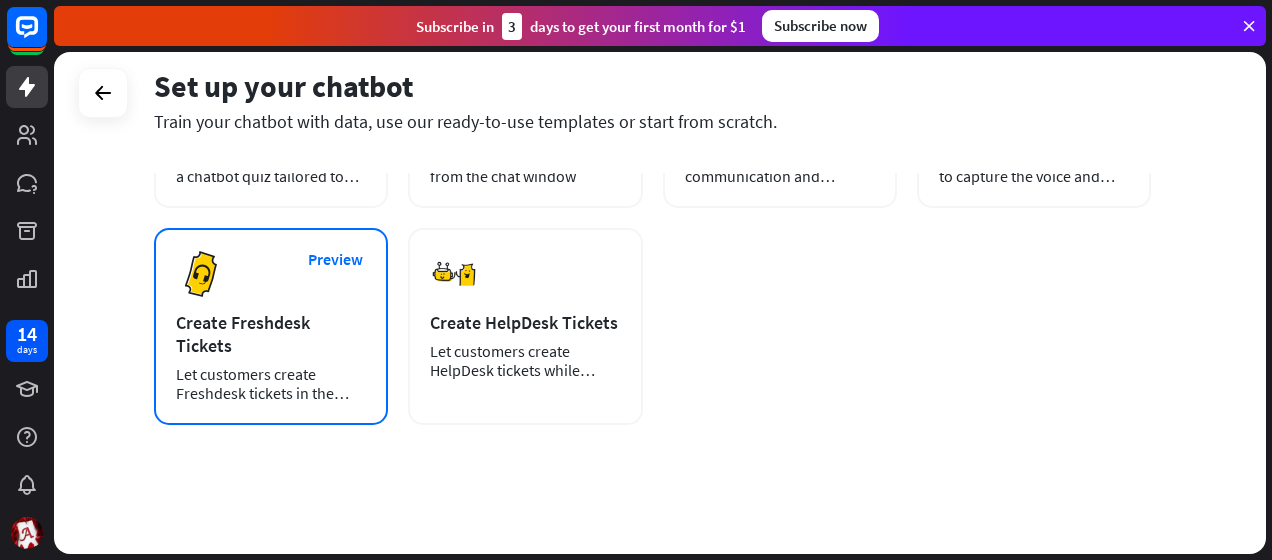 click on "Create Freshdesk Tickets" at bounding box center (271, 334) 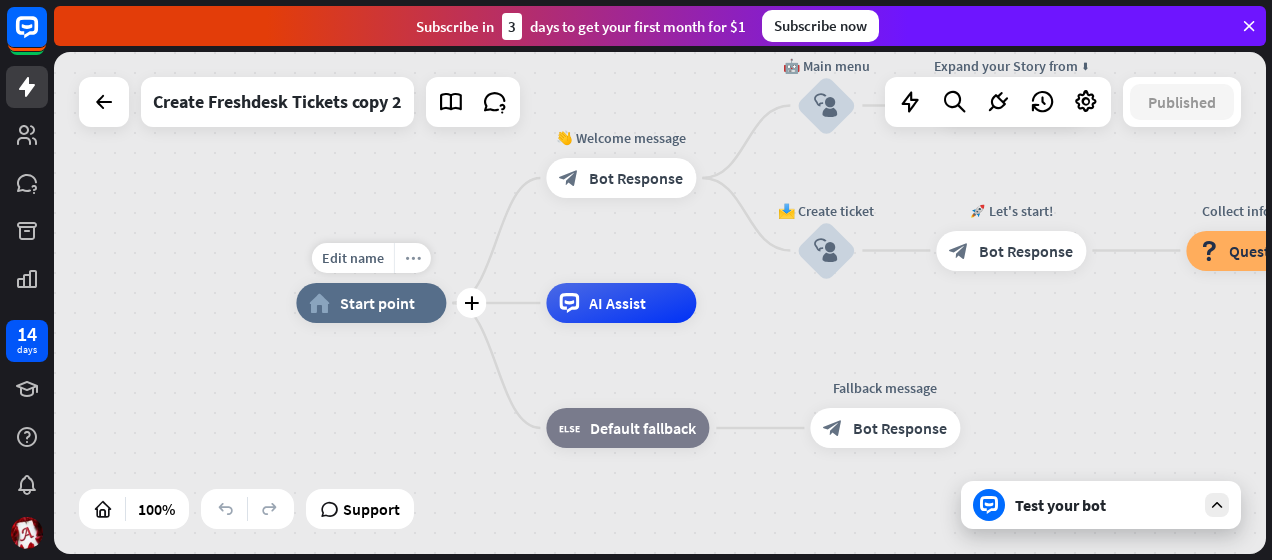 click on "more_horiz" at bounding box center (412, 258) 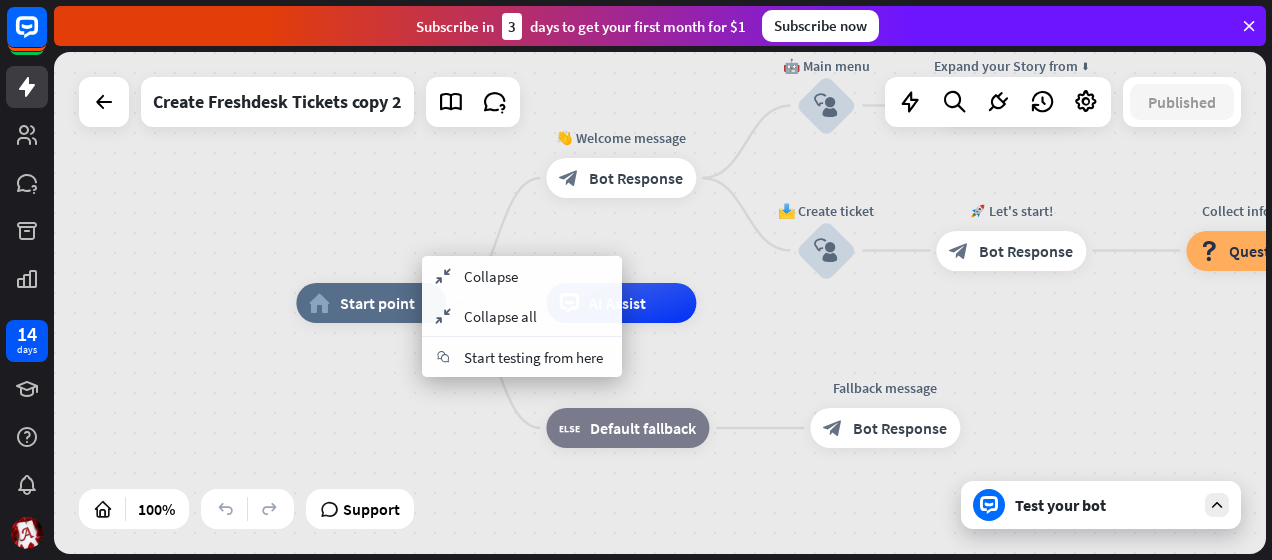 click on "home_2   Start point                 👋 Welcome message   block_bot_response   Bot Response                 🤖 Main menu   block_user_input                 Expand your Story from ⬇   block_bot_response   Bot Response                 📩 Create ticket   block_user_input                 🚀 Let's start!   block_bot_response   Bot Response                 Collect information   block_question   Question                   block_success   Success                 Connect to Freshdesk & add collected attributes ⬇           Add contact                   block_success   Success                 🎉 Thanks!   block_bot_response   Bot Response                 Connect to Freshdesk & add collected attributes ⬇           Create ticket                   block_success   Success                 ✅ Ticket created   block_bot_response   Bot Response                     AI Assist                   block_fallback   Default fallback                 Fallback message   block_bot_response   Bot Response" at bounding box center [660, 303] 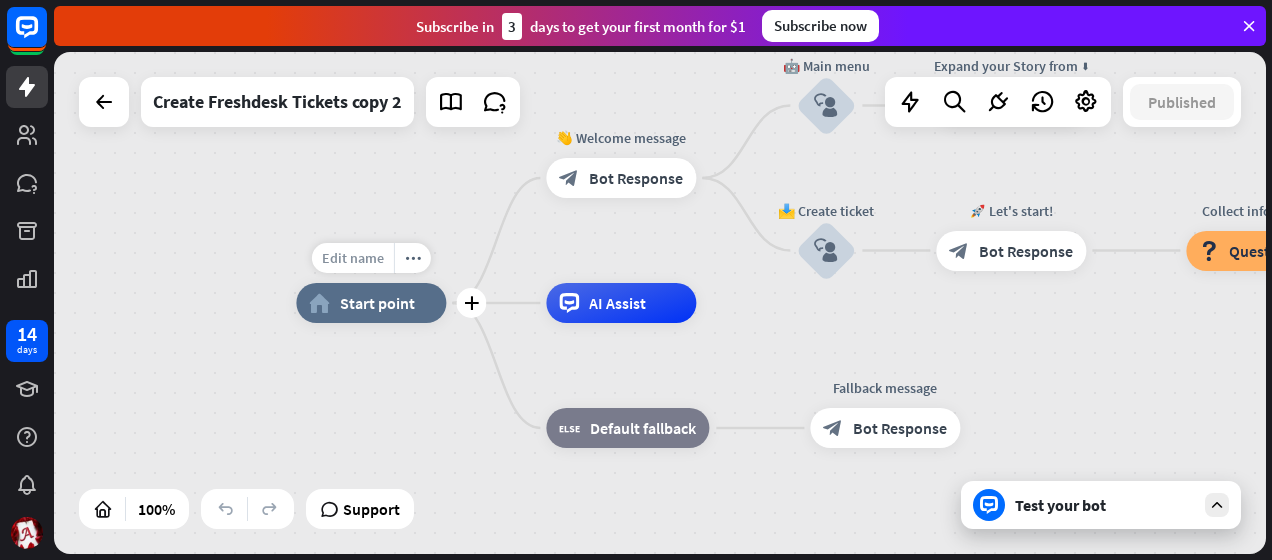 click on "Edit name" at bounding box center (353, 258) 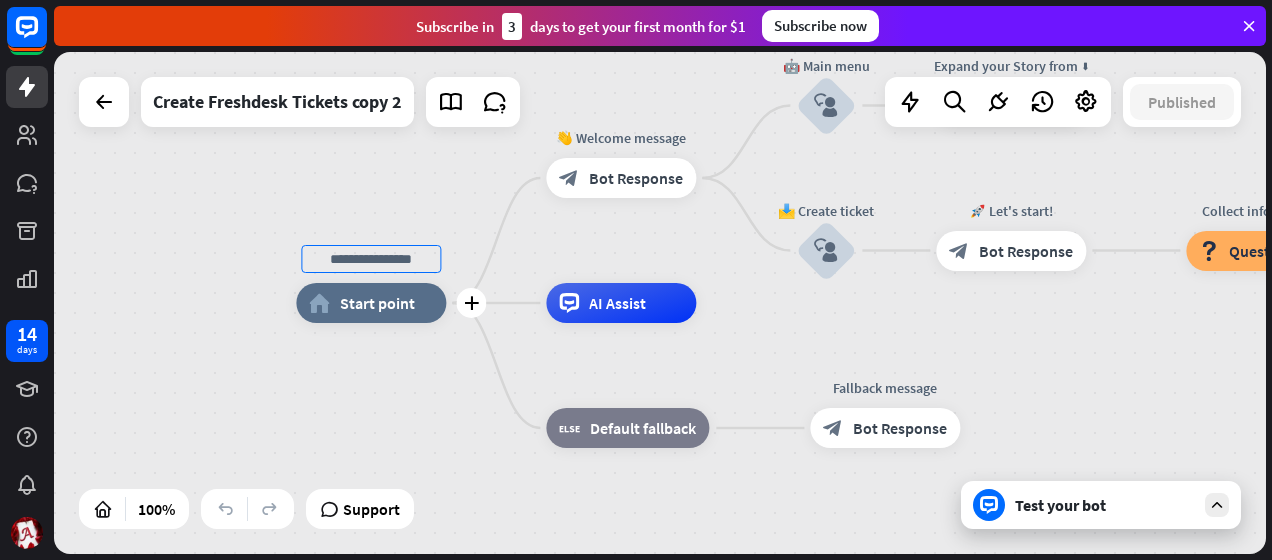 click on "plus     home_2   Start point" at bounding box center [371, 303] 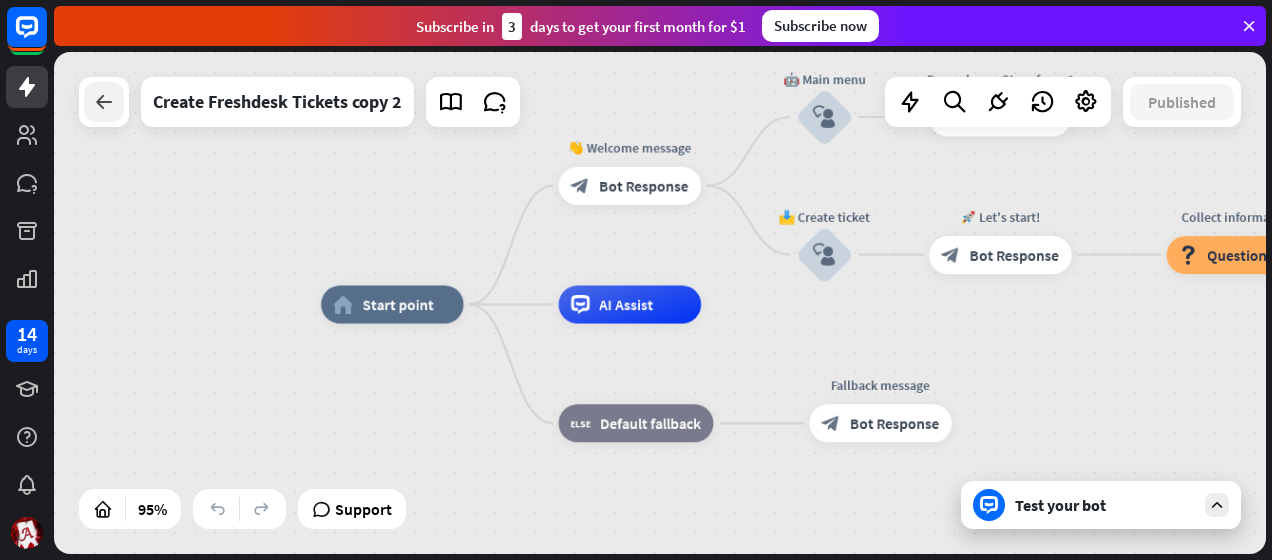 click at bounding box center [104, 102] 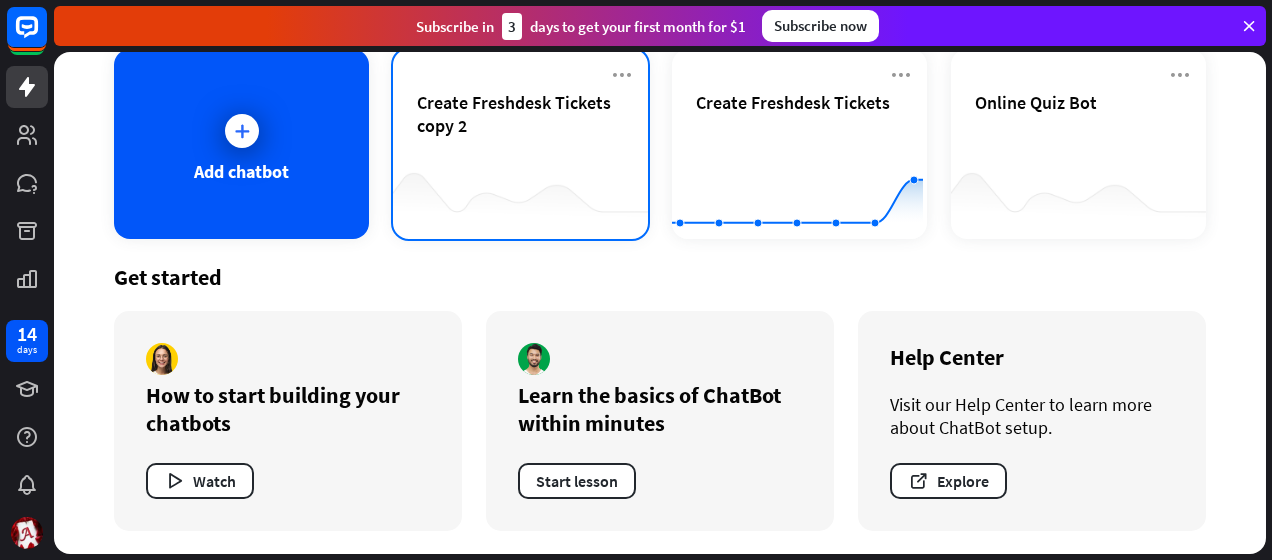 scroll, scrollTop: 118, scrollLeft: 0, axis: vertical 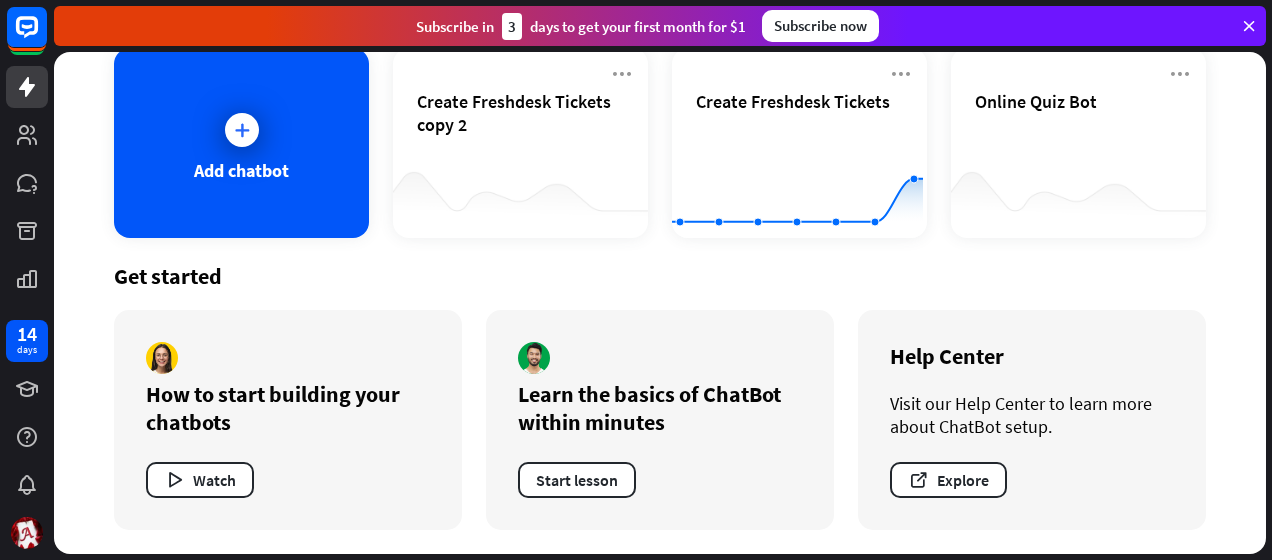 click on "How to start building your chatbots" at bounding box center (288, 408) 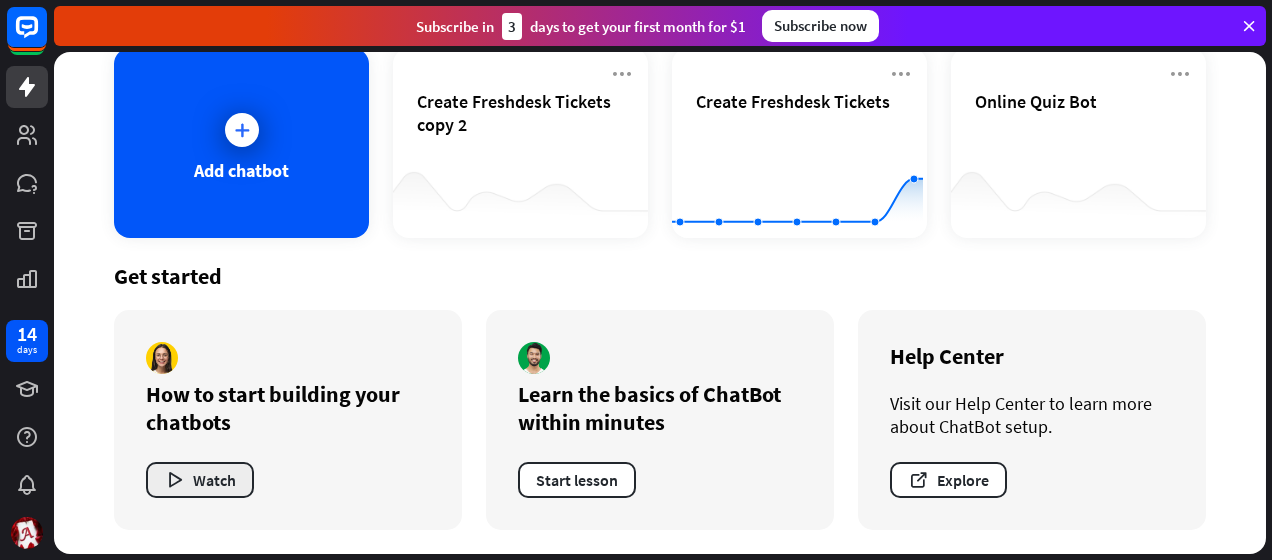 click on "Watch" at bounding box center (200, 480) 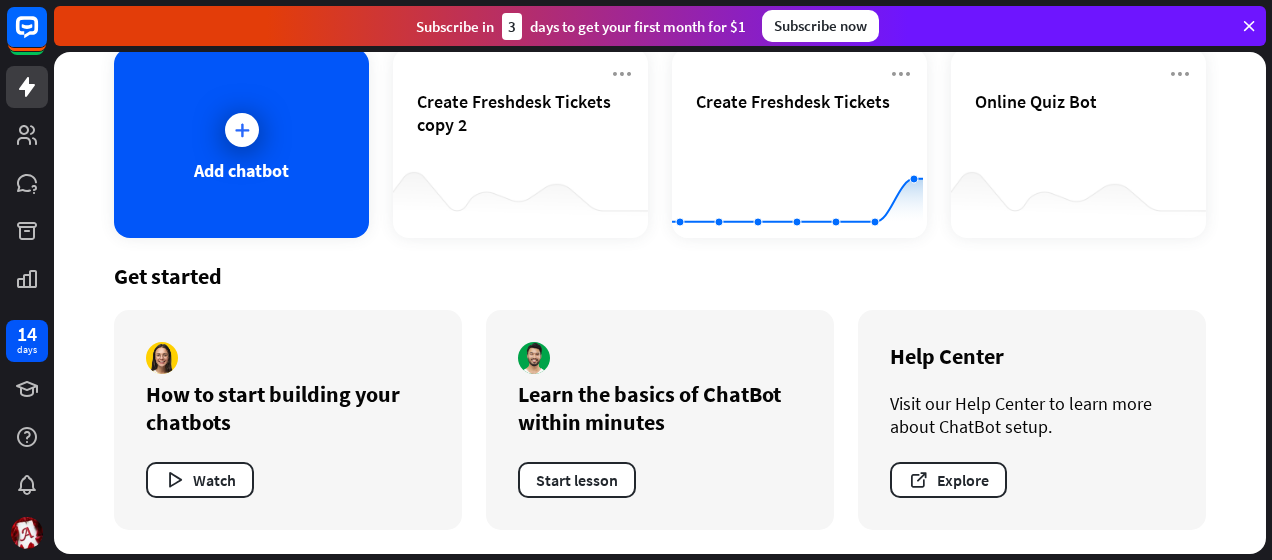 click on "close" at bounding box center [636, 280] 